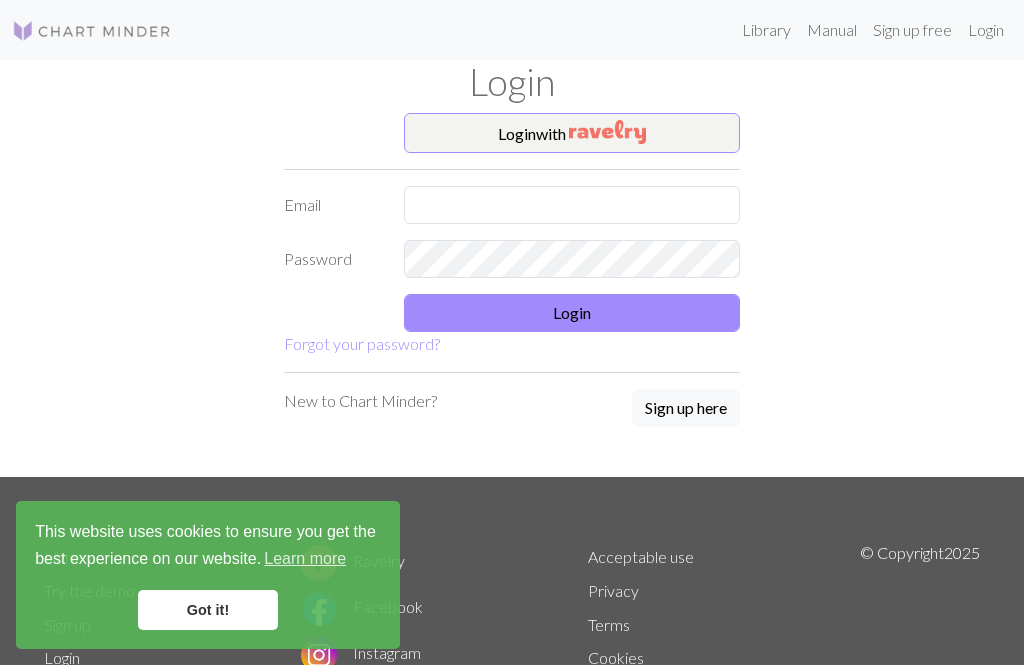 scroll, scrollTop: 186, scrollLeft: 0, axis: vertical 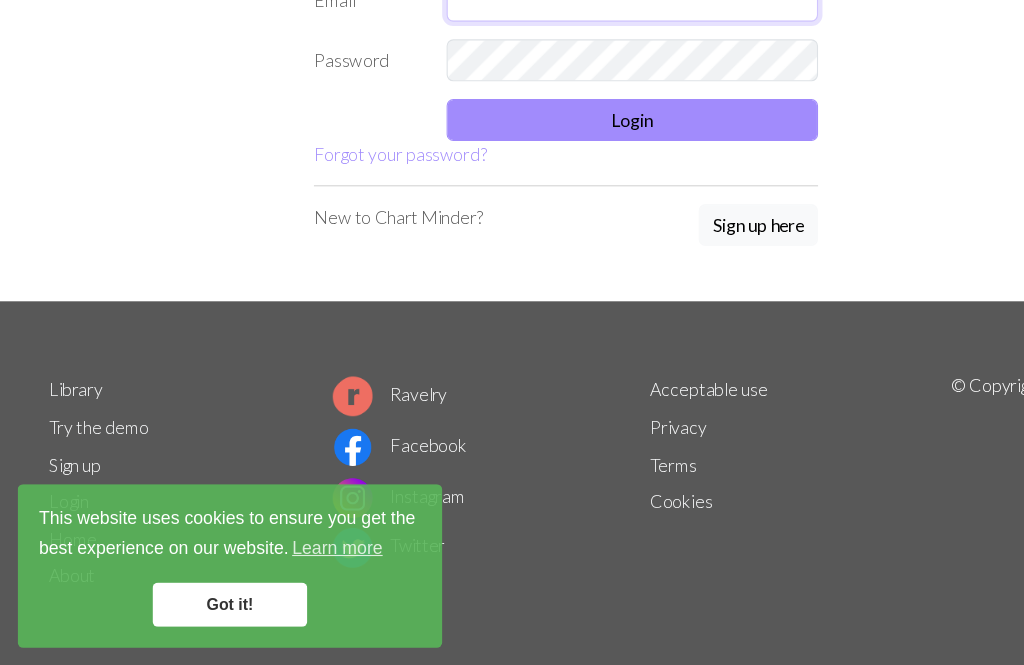 type on "[USERNAME]@[EXAMPLE.COM]" 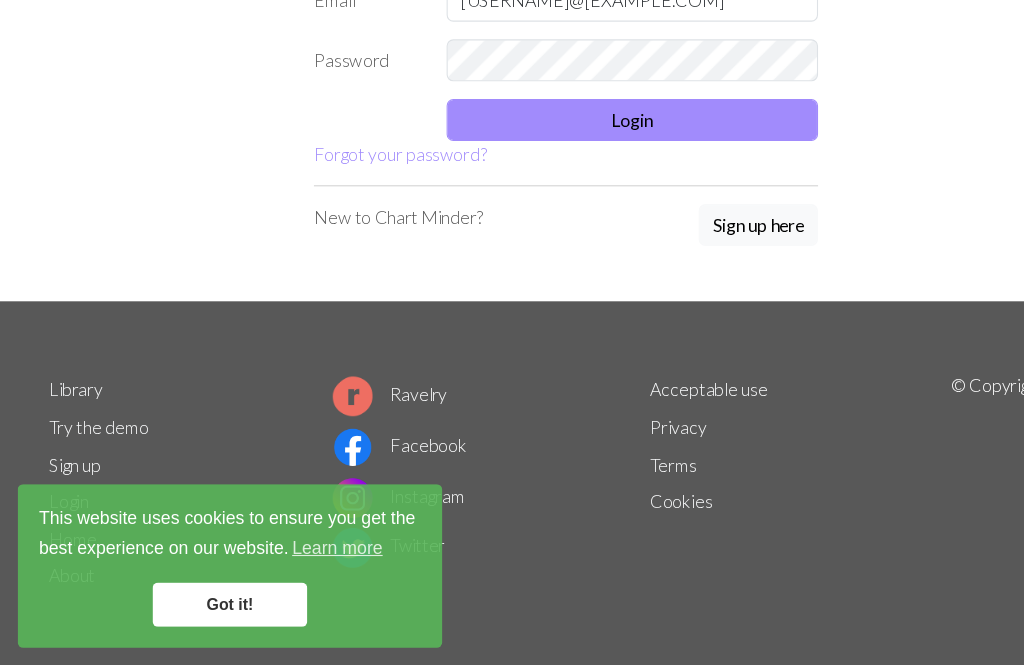 scroll, scrollTop: 123, scrollLeft: 0, axis: vertical 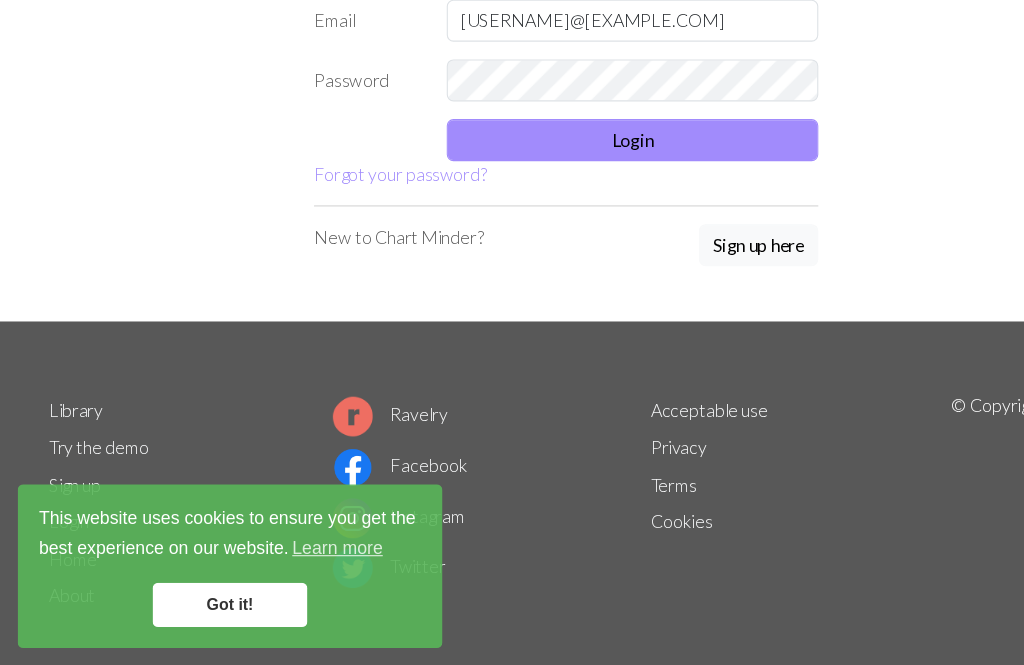 click on "Got it!" at bounding box center [208, 610] 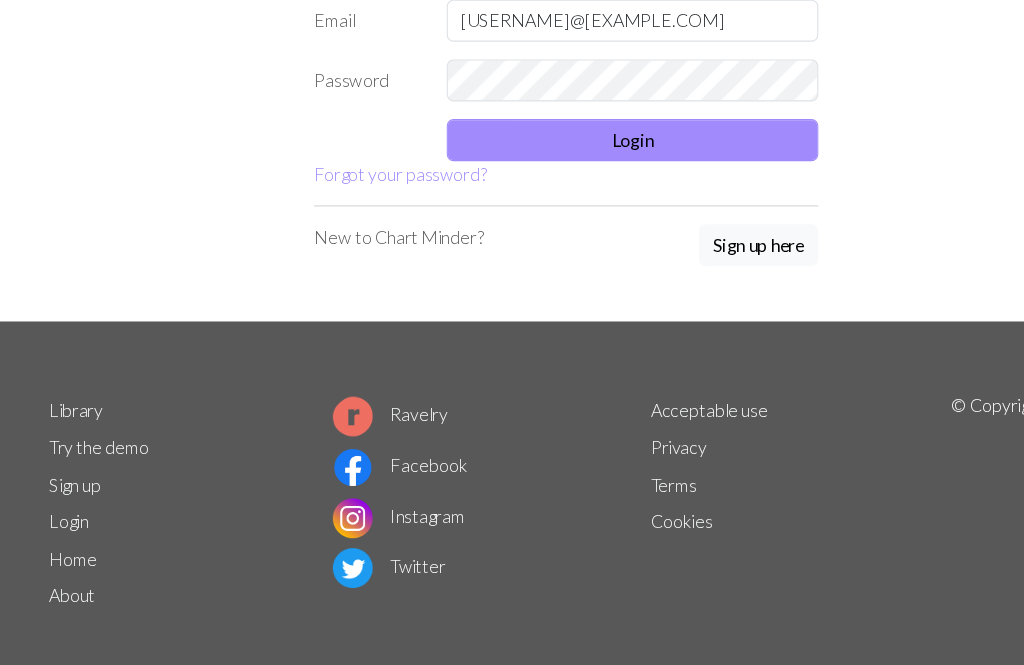 click on "Login" at bounding box center (572, 190) 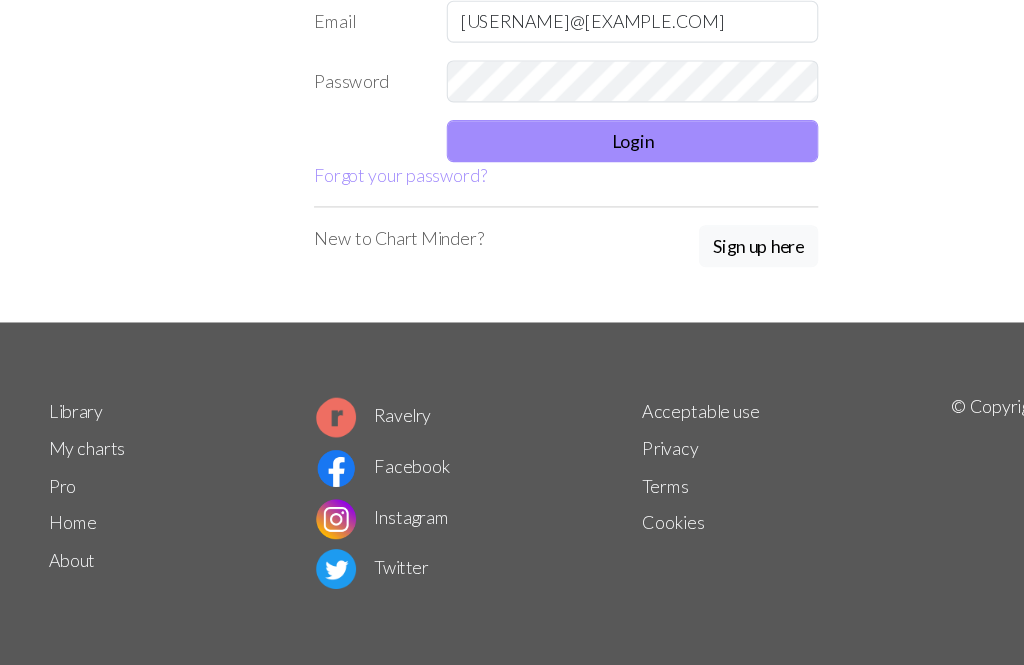scroll, scrollTop: 121, scrollLeft: 0, axis: vertical 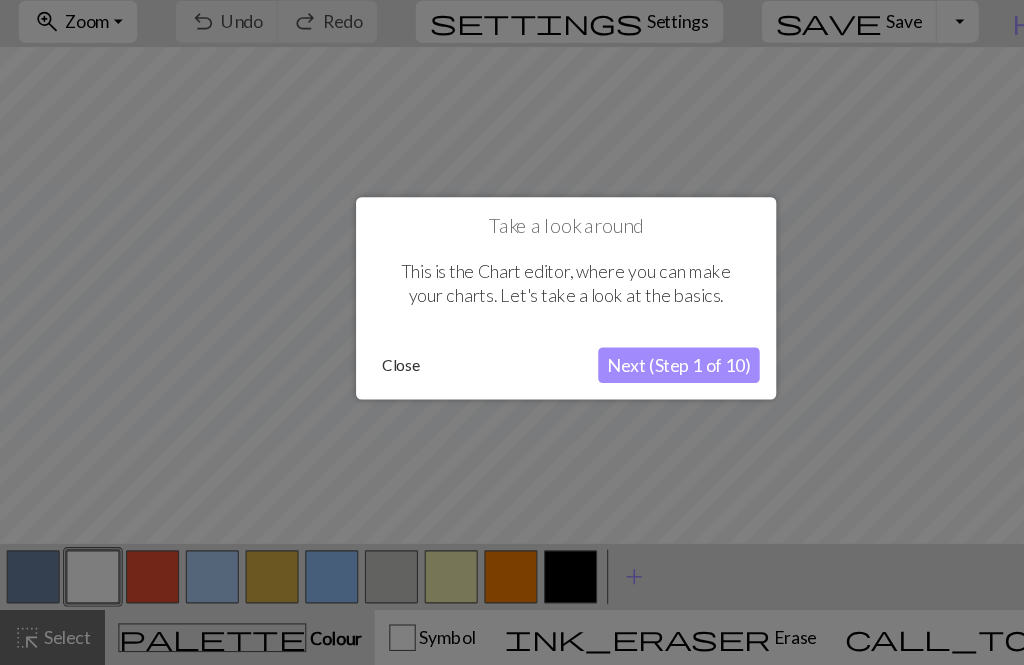 click on "Next (Step 1 of 10)" at bounding box center (614, 393) 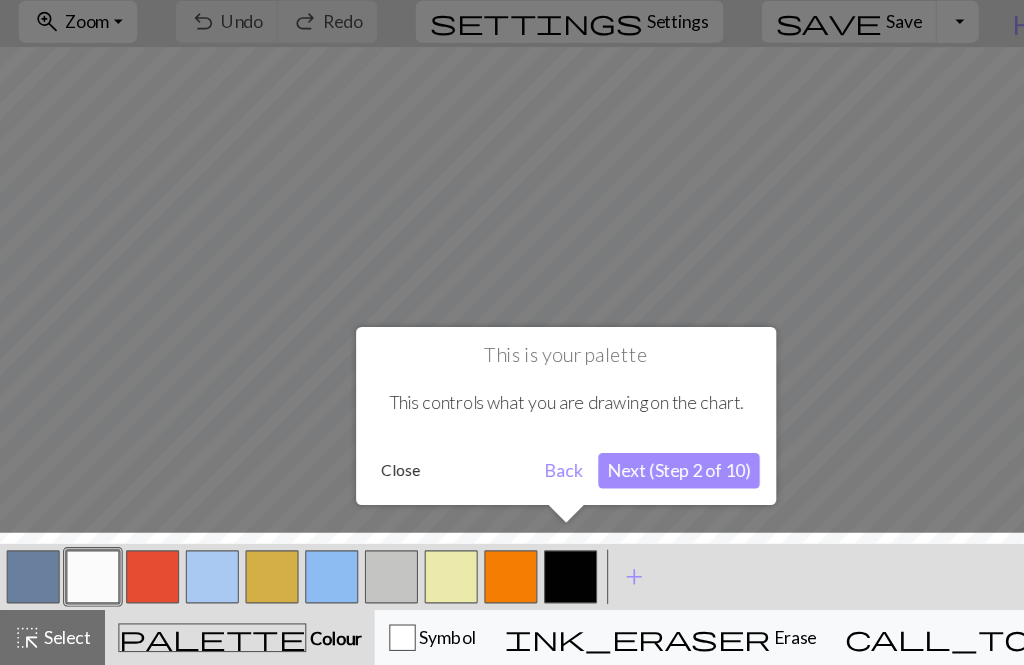 click on "Next (Step 2 of 10)" at bounding box center [614, 489] 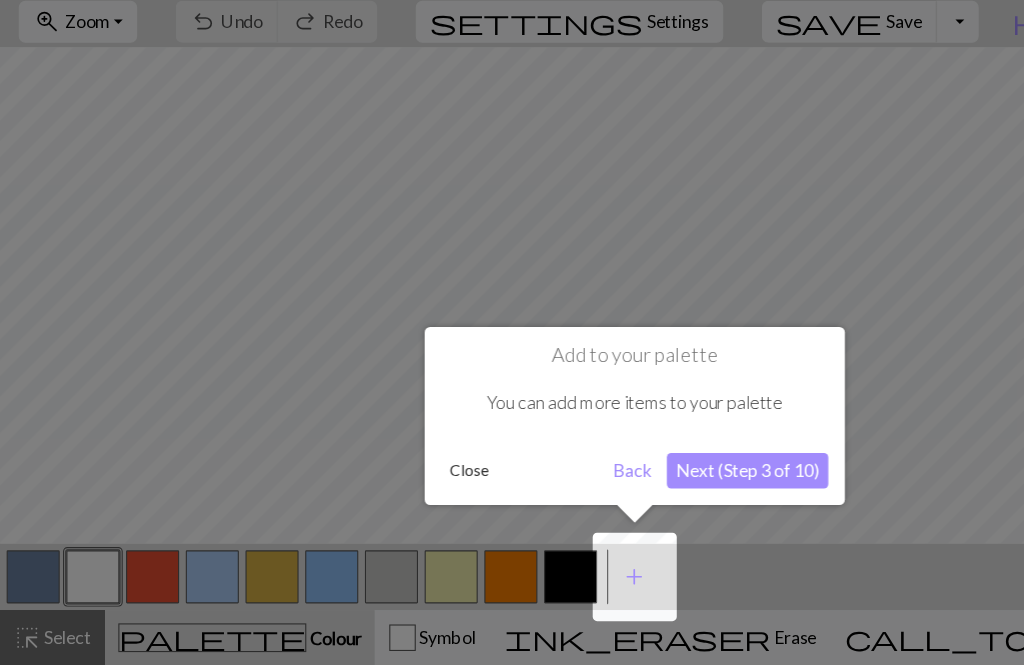 click on "Next (Step 3 of 10)" at bounding box center [676, 489] 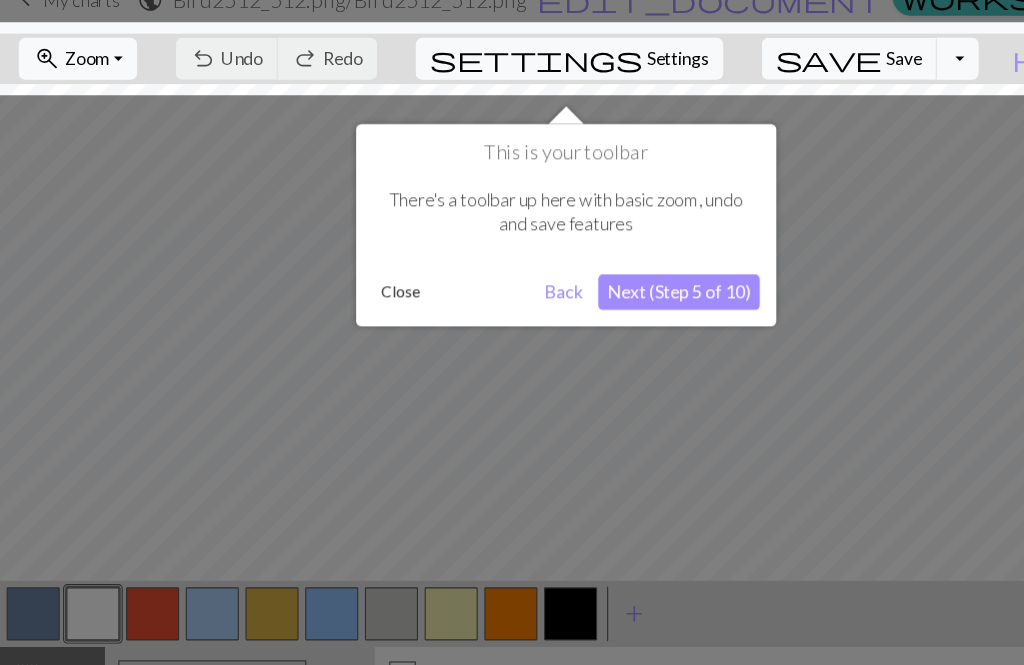 click on "Next (Step 5 of 10)" at bounding box center (614, 294) 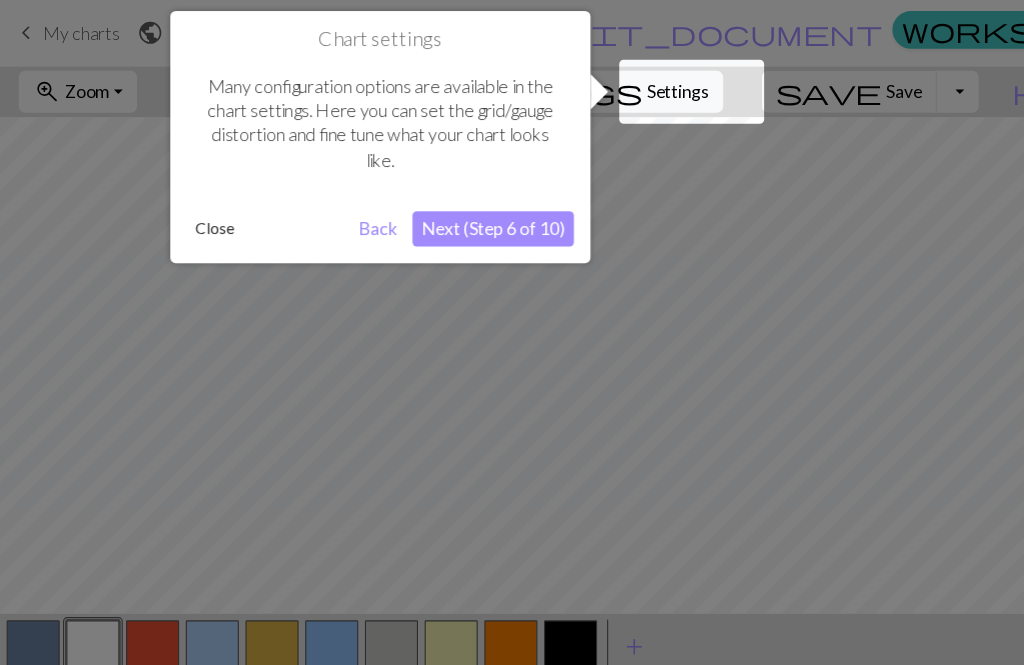 click on "Next (Step 6 of 10)" at bounding box center (446, 207) 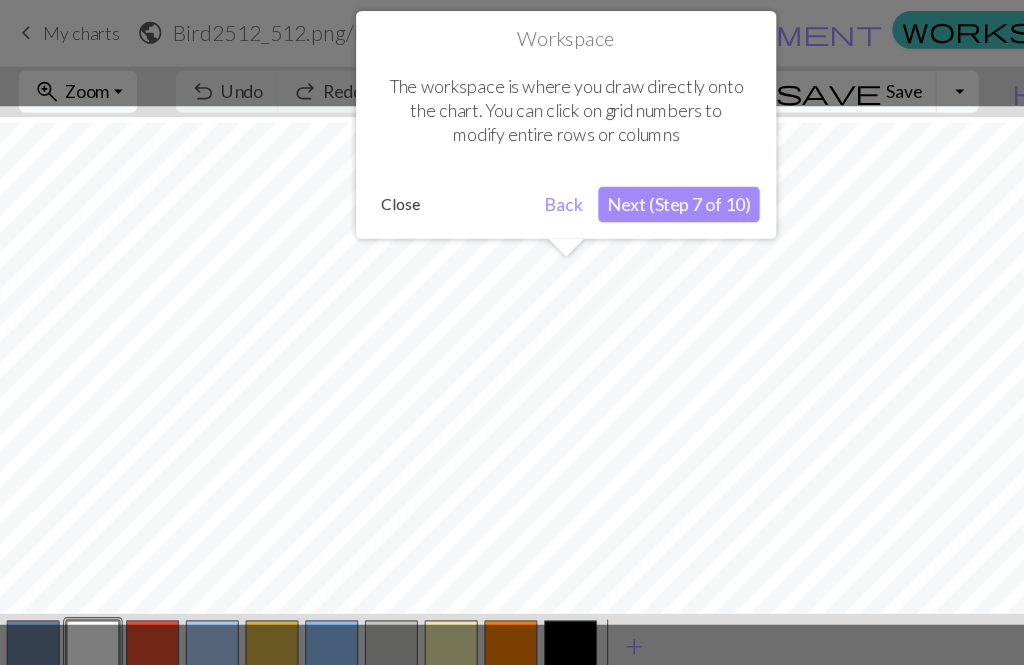 scroll, scrollTop: 76, scrollLeft: 0, axis: vertical 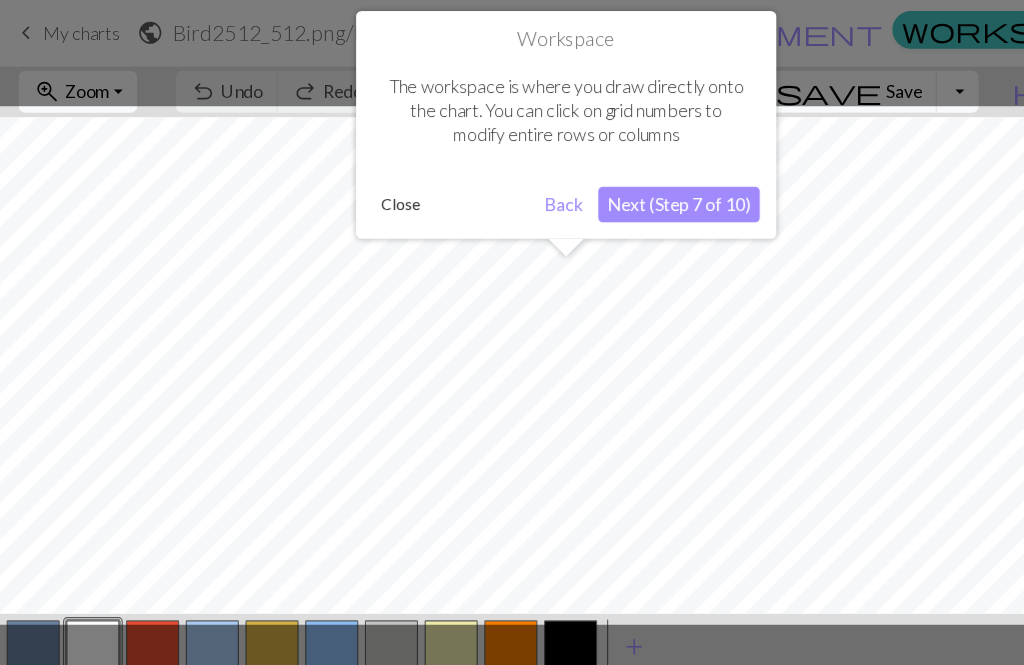 click on "Next (Step 7 of 10)" at bounding box center [614, 185] 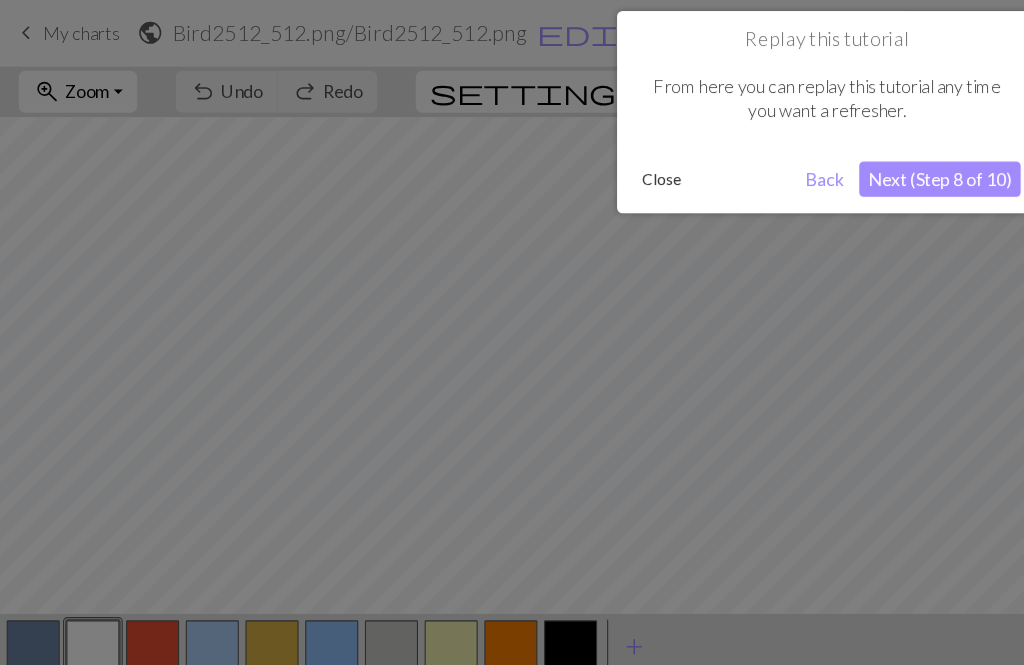 click on "Next (Step 8 of 10)" at bounding box center (850, 162) 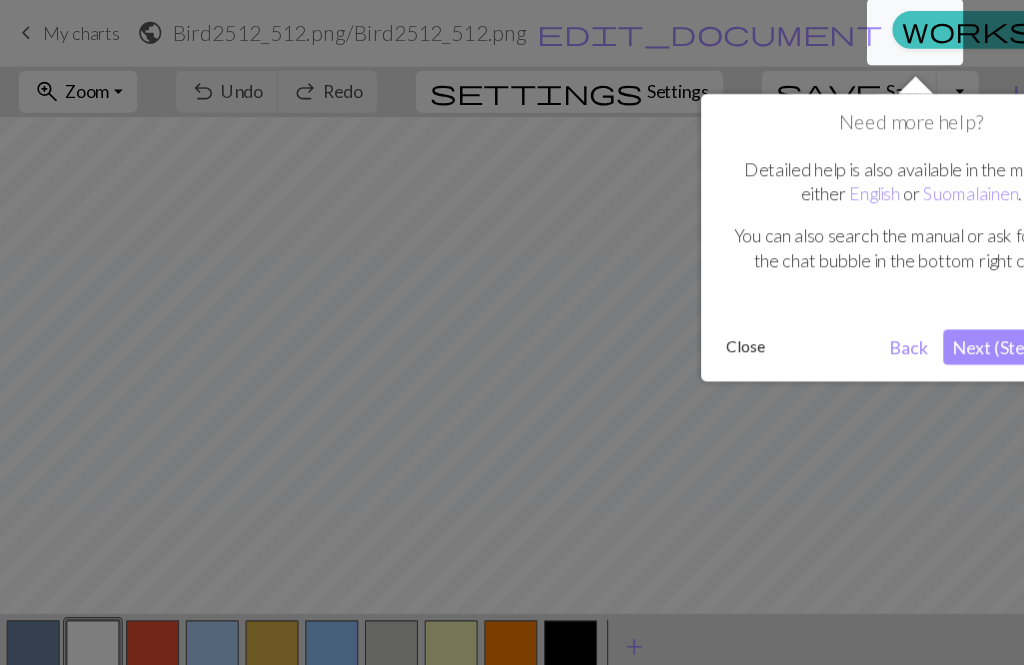 click on "Next (Step 9 of 10)" at bounding box center (926, 314) 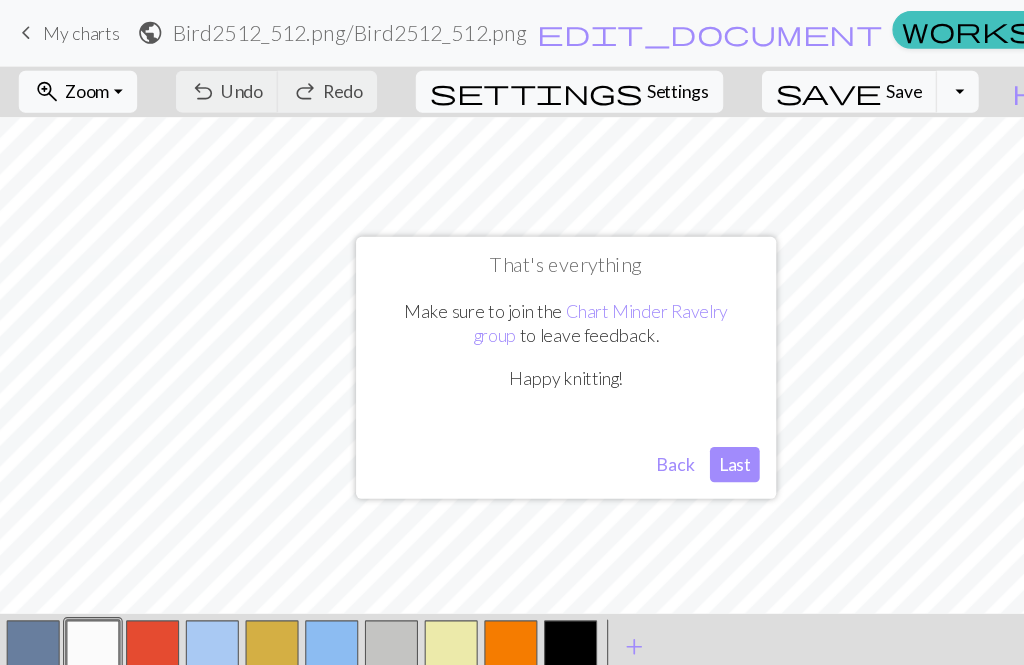 click on "Last" at bounding box center [664, 420] 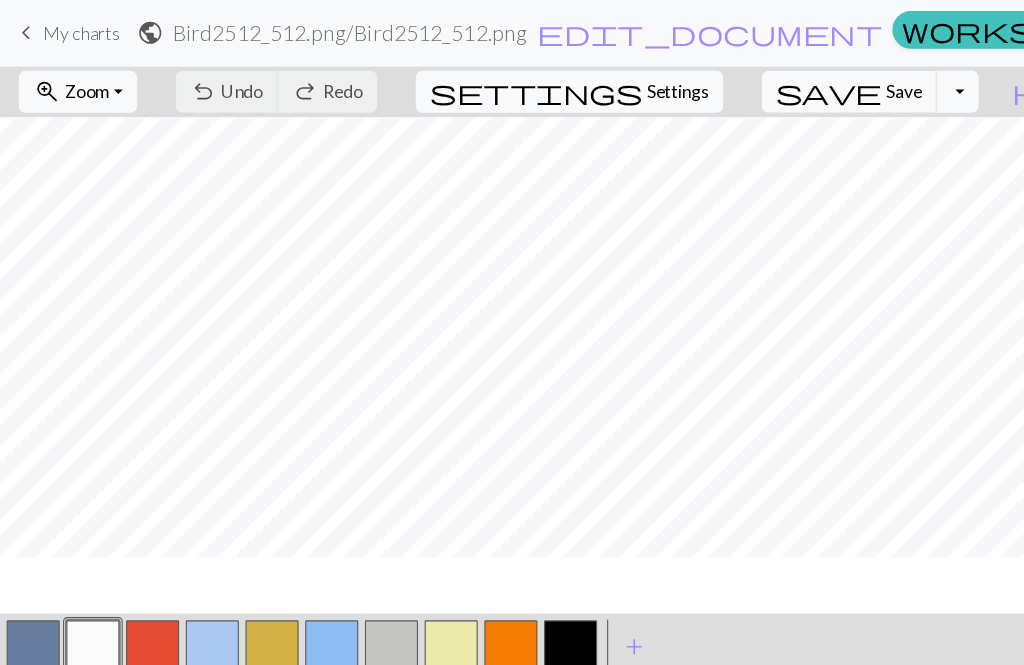 scroll, scrollTop: 25, scrollLeft: 10, axis: both 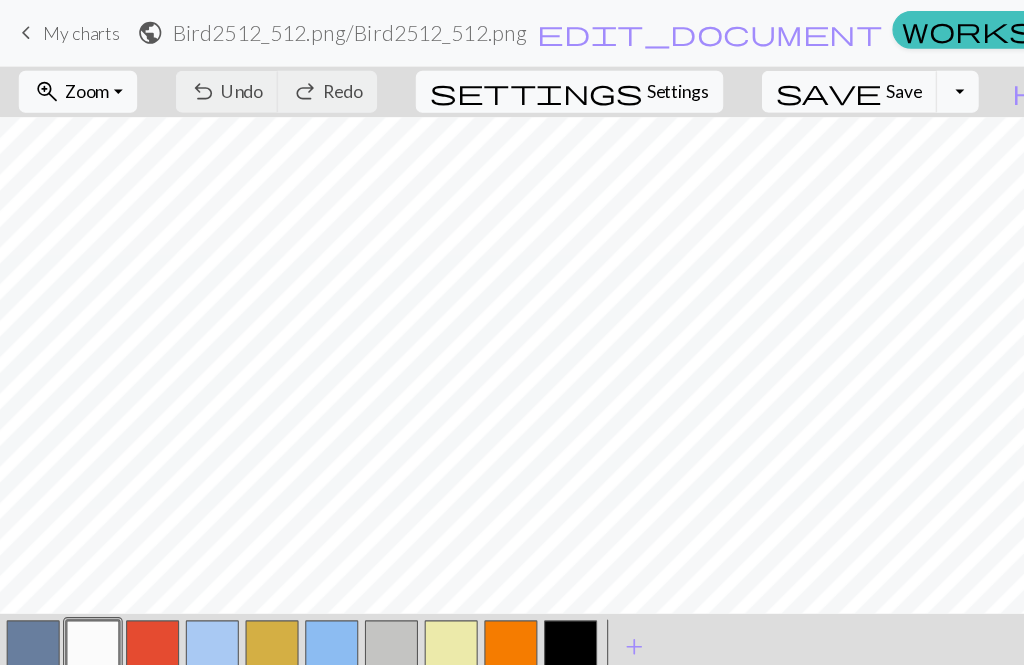 click on "My charts" at bounding box center (73, 29) 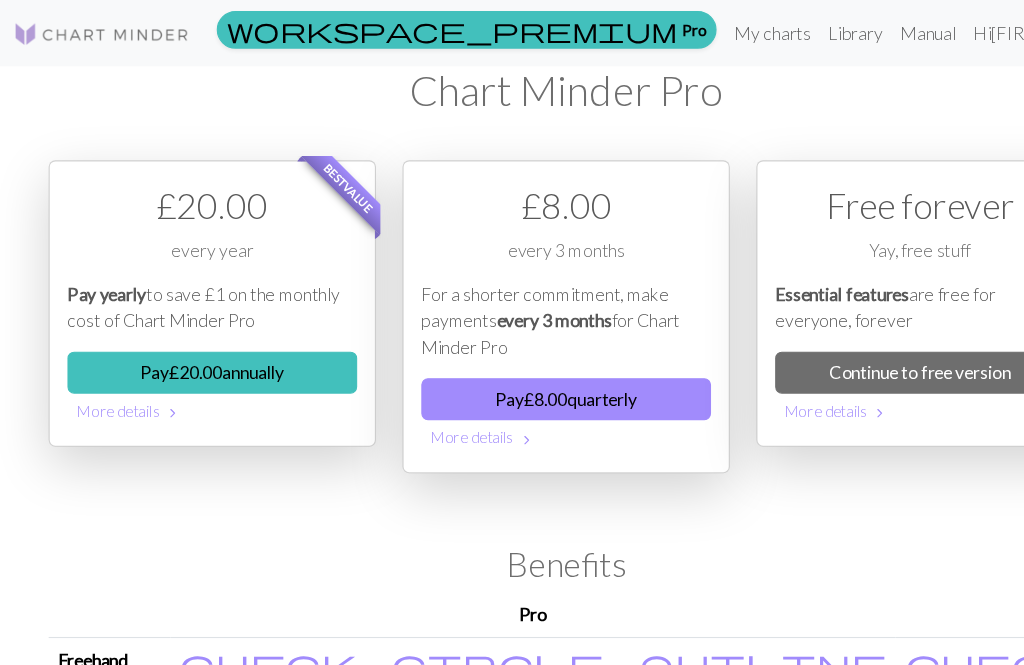 click on "Continue to free version" at bounding box center (832, 337) 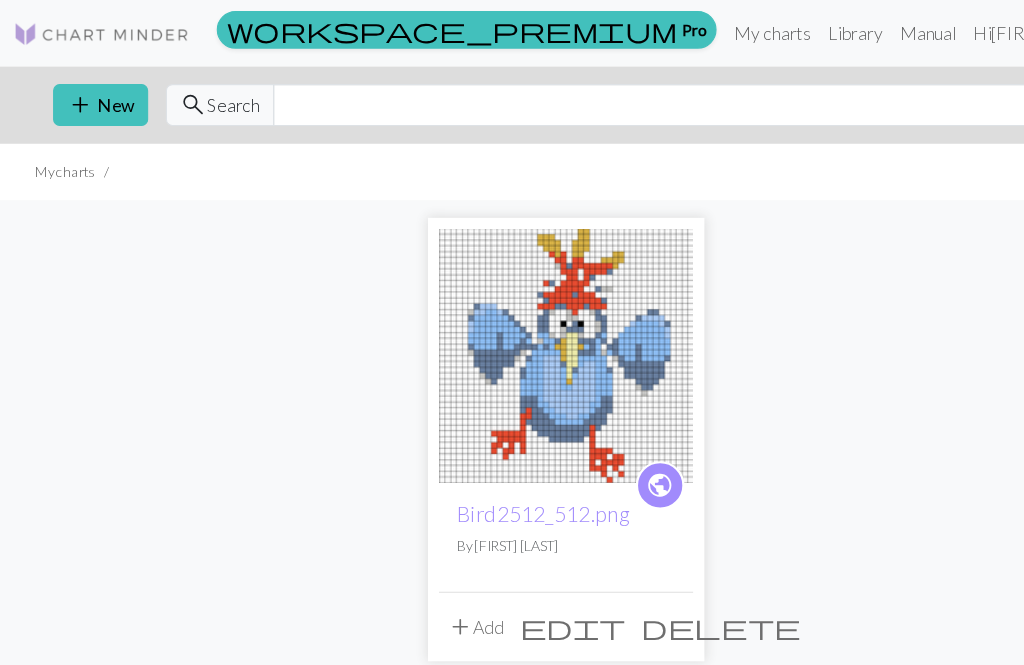click on "add" at bounding box center [73, 95] 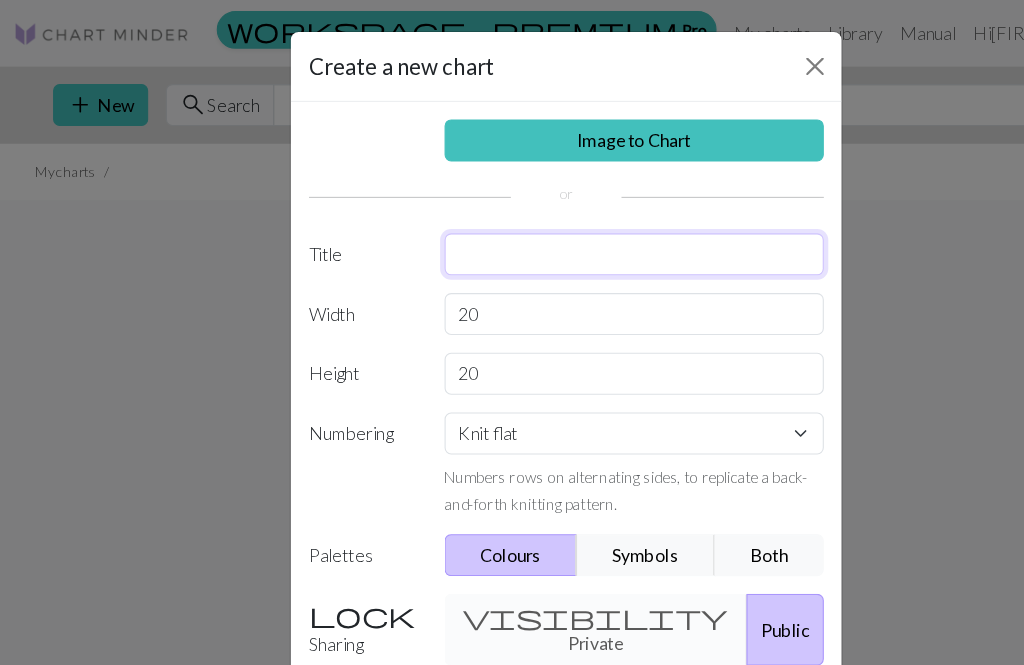 click at bounding box center [574, 230] 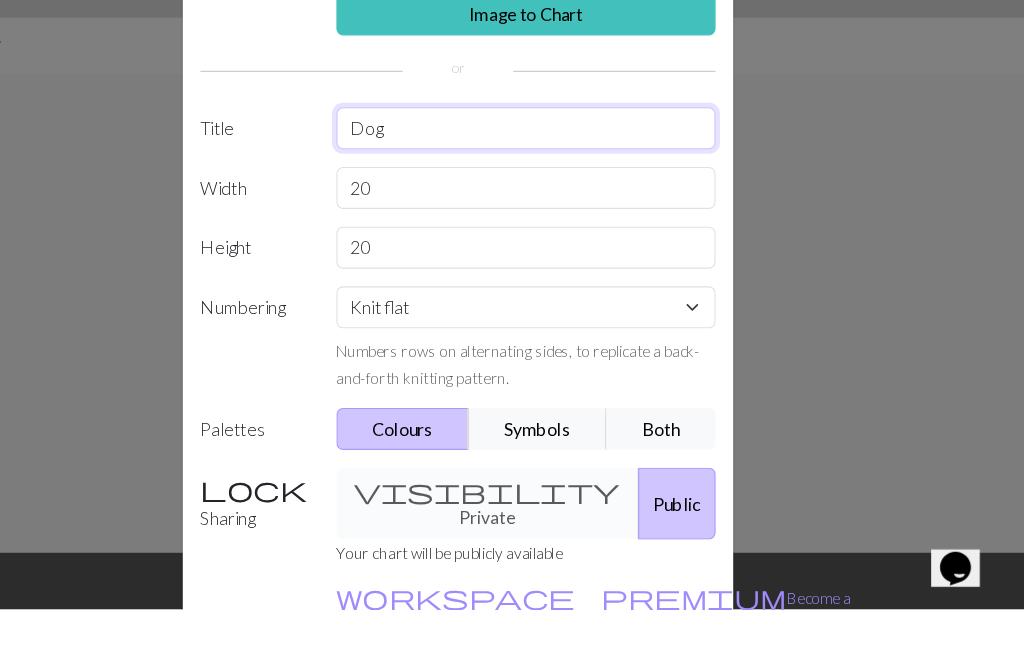 type on "Dog" 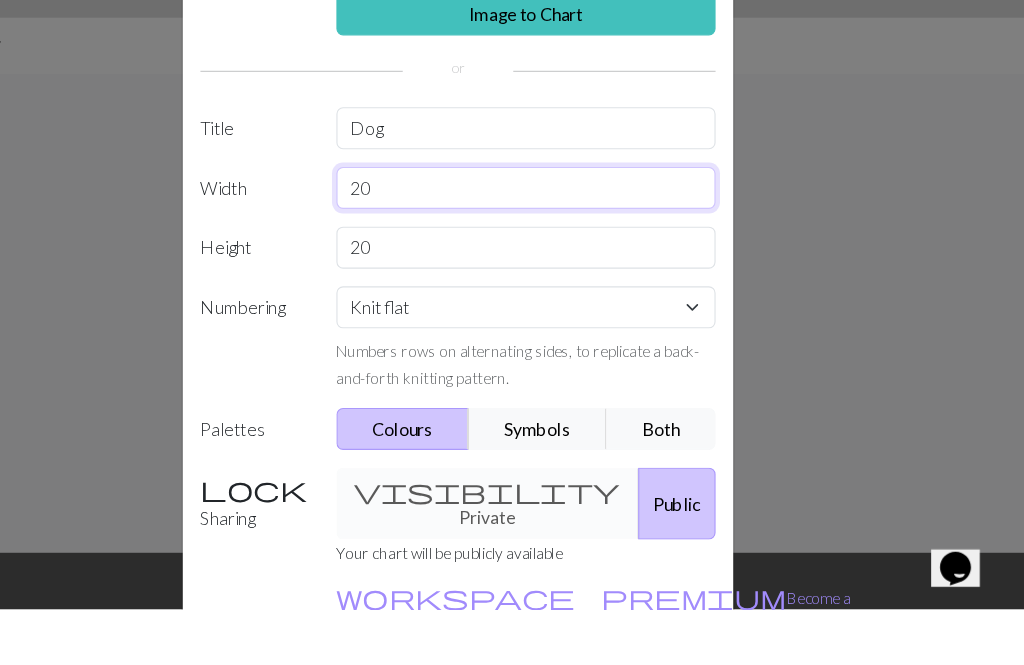 click on "20" at bounding box center [574, 284] 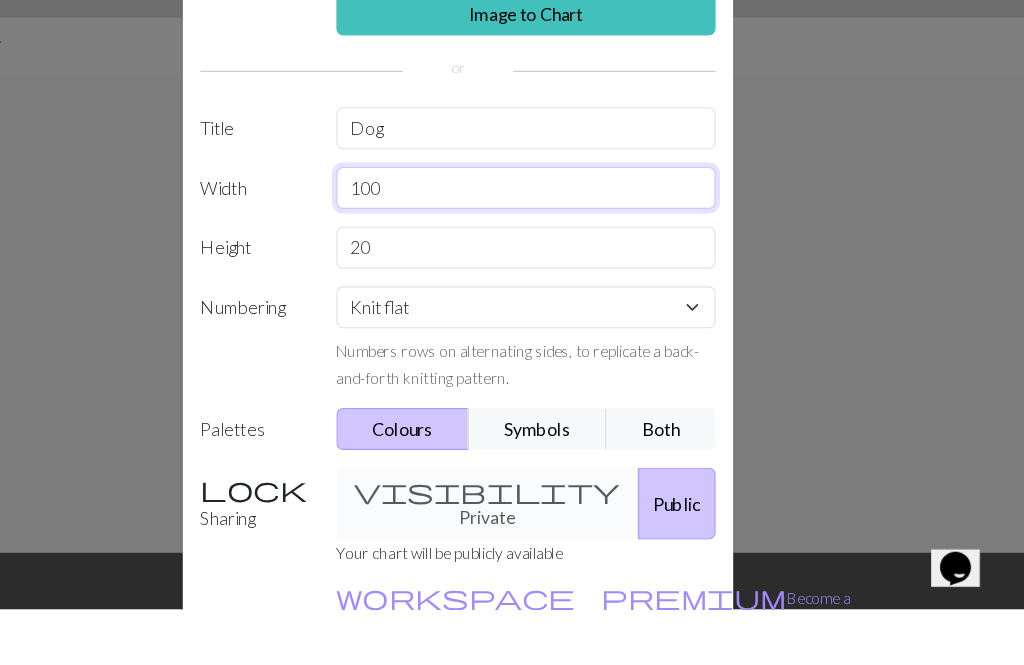 type on "100" 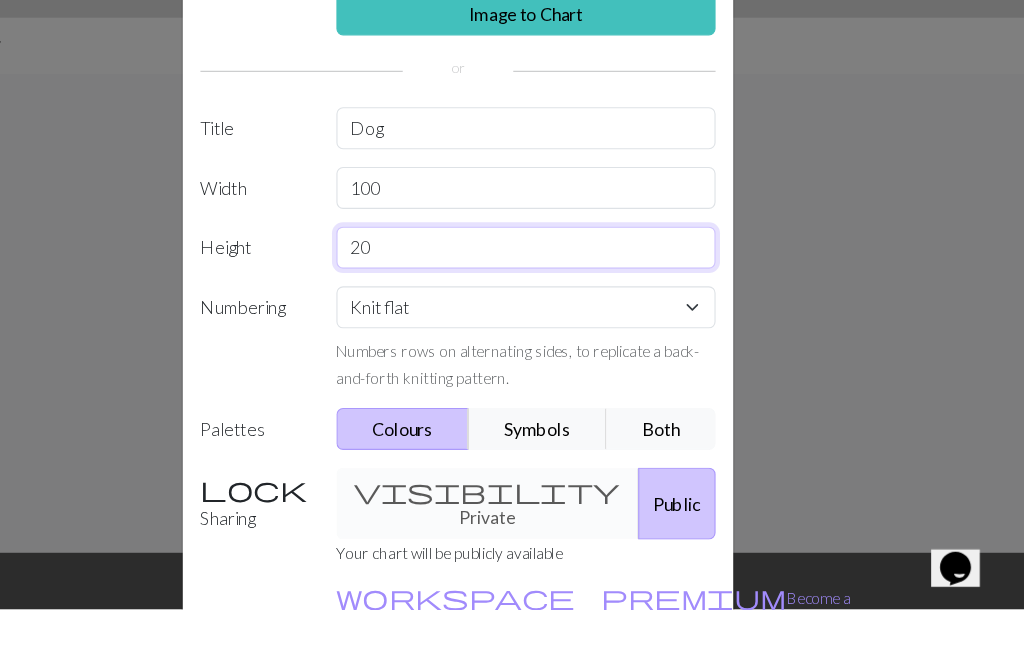 click on "20" at bounding box center [574, 338] 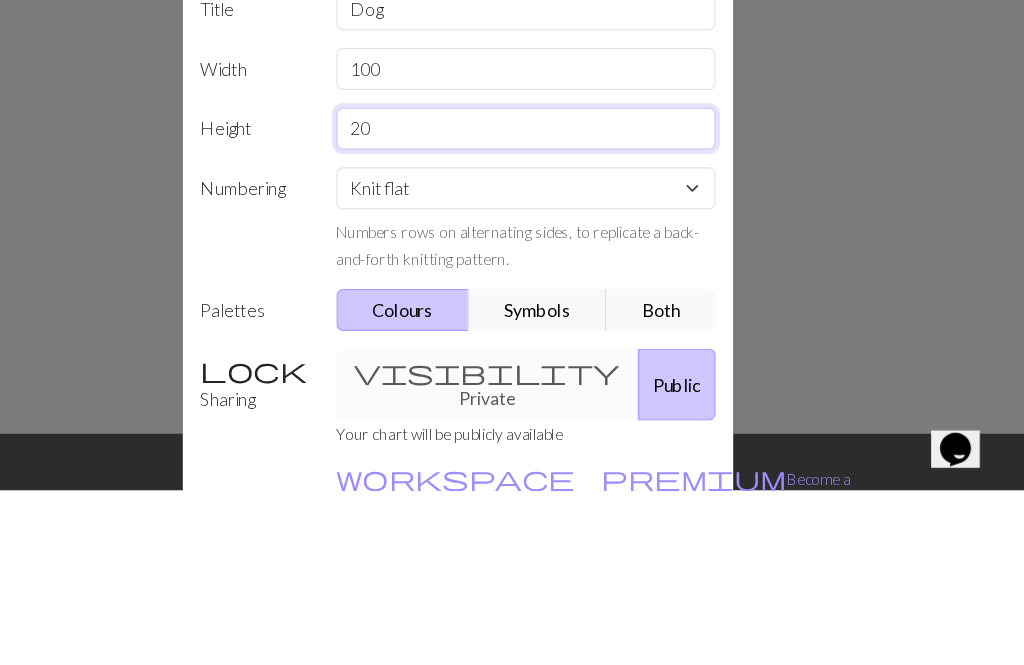 type on "2" 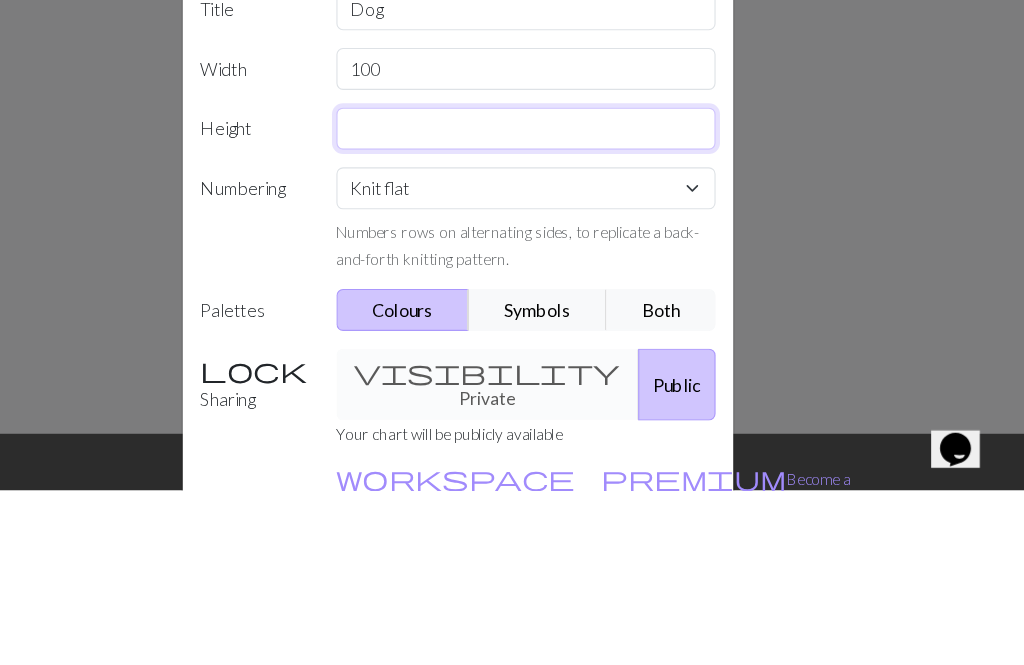 type on "Q" 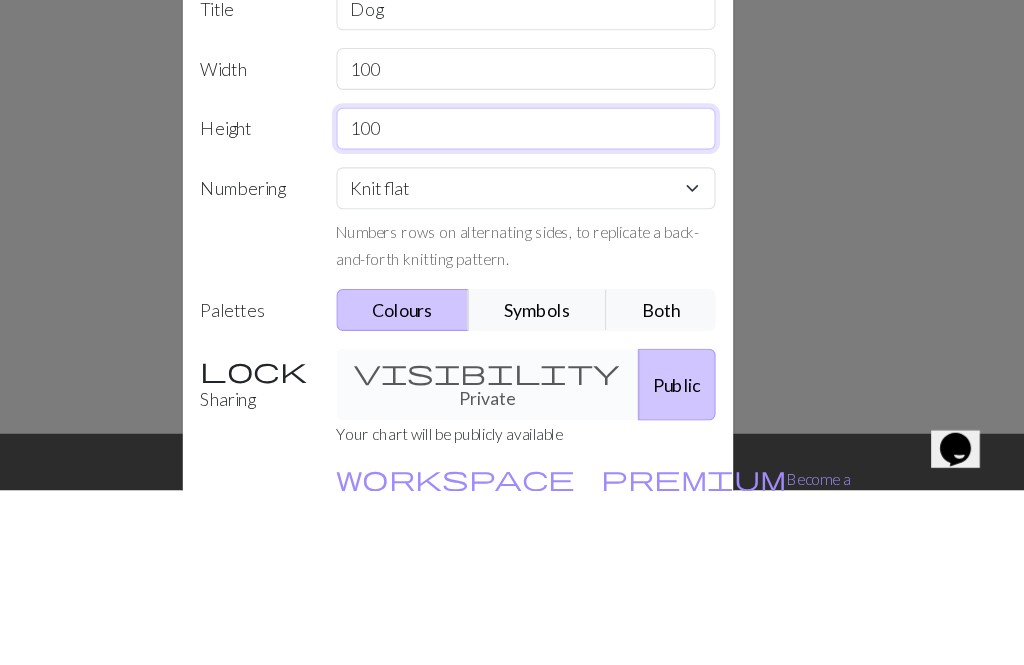 type on "100" 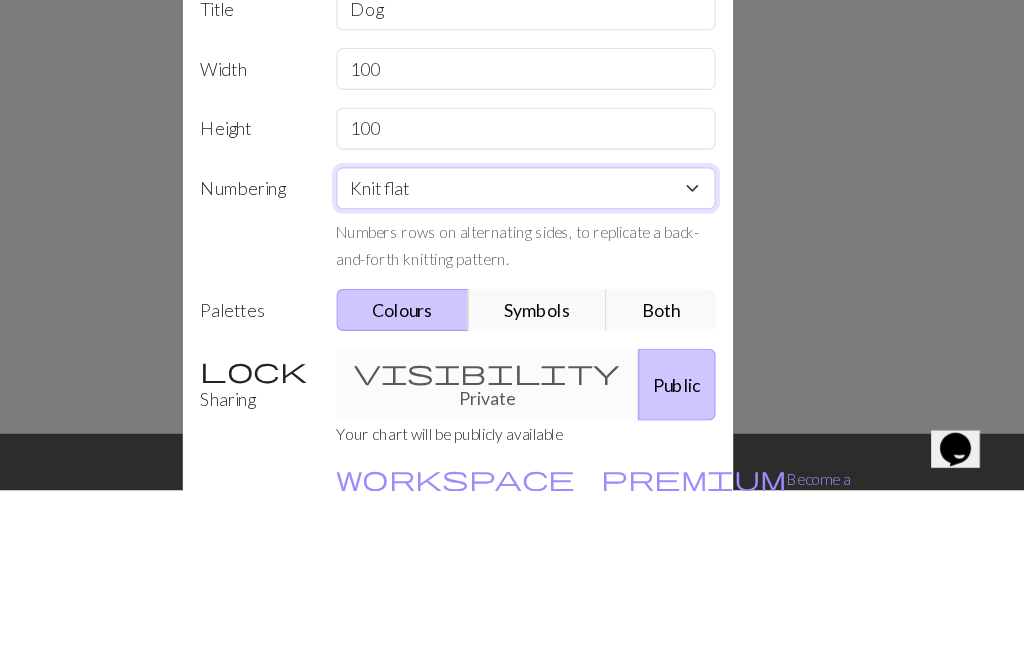 click on "Knit flat Knit in the round Lace knitting Cross stitch" at bounding box center [574, 392] 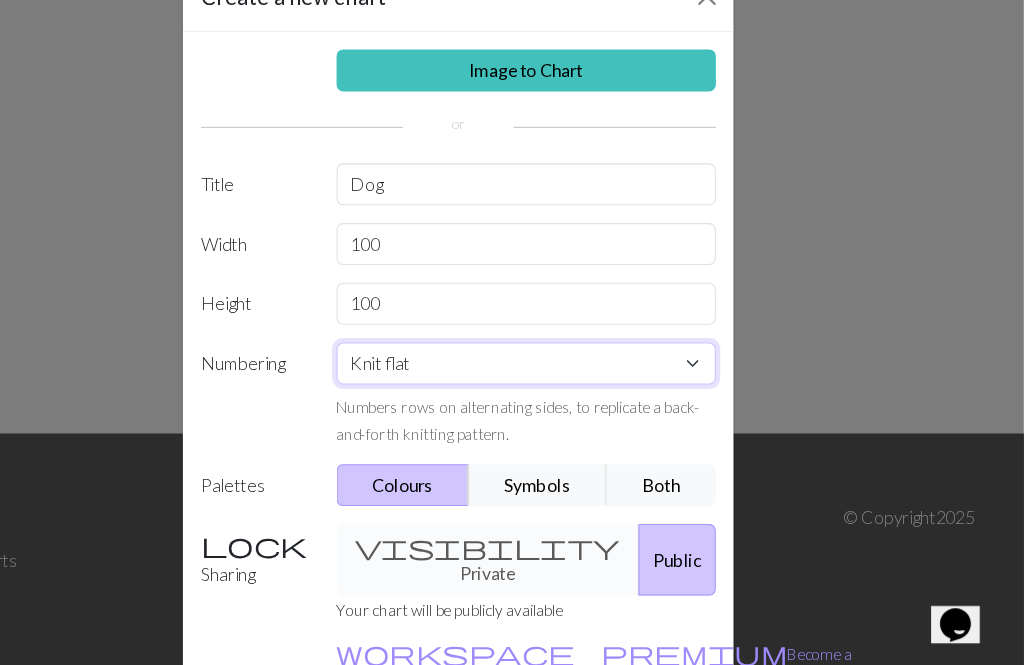 select on "crossstitch" 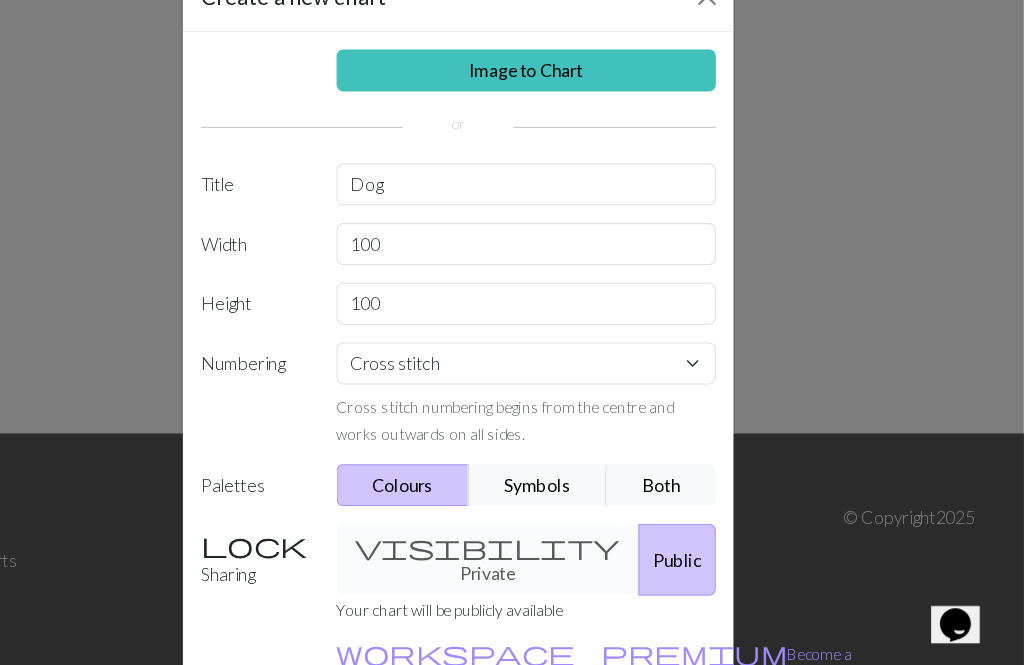 click on "visibility  Private Public" at bounding box center (574, 569) 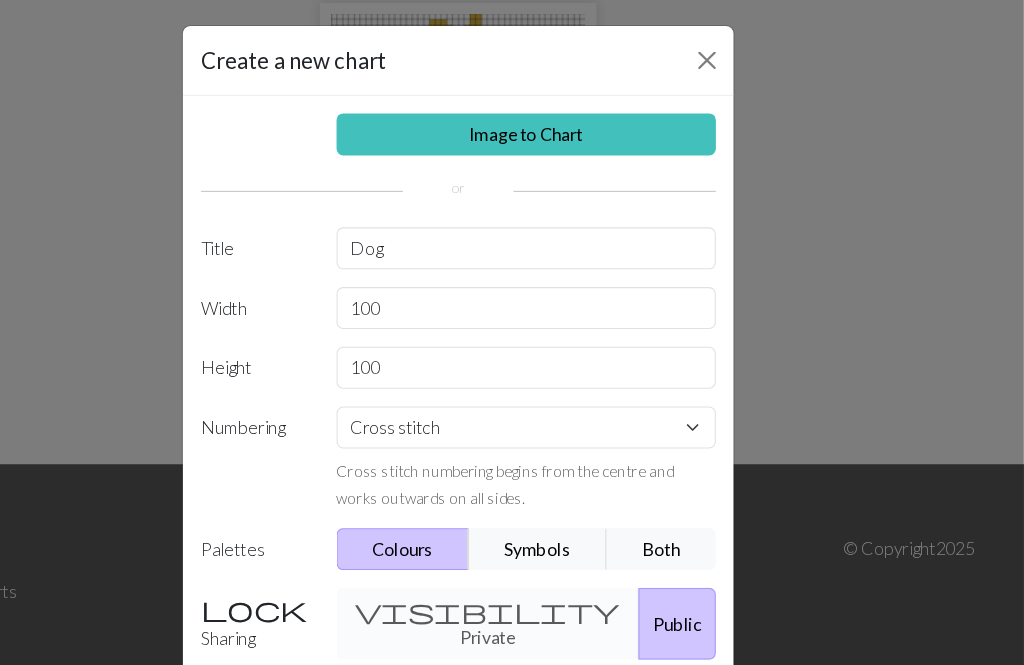 scroll, scrollTop: 191, scrollLeft: 0, axis: vertical 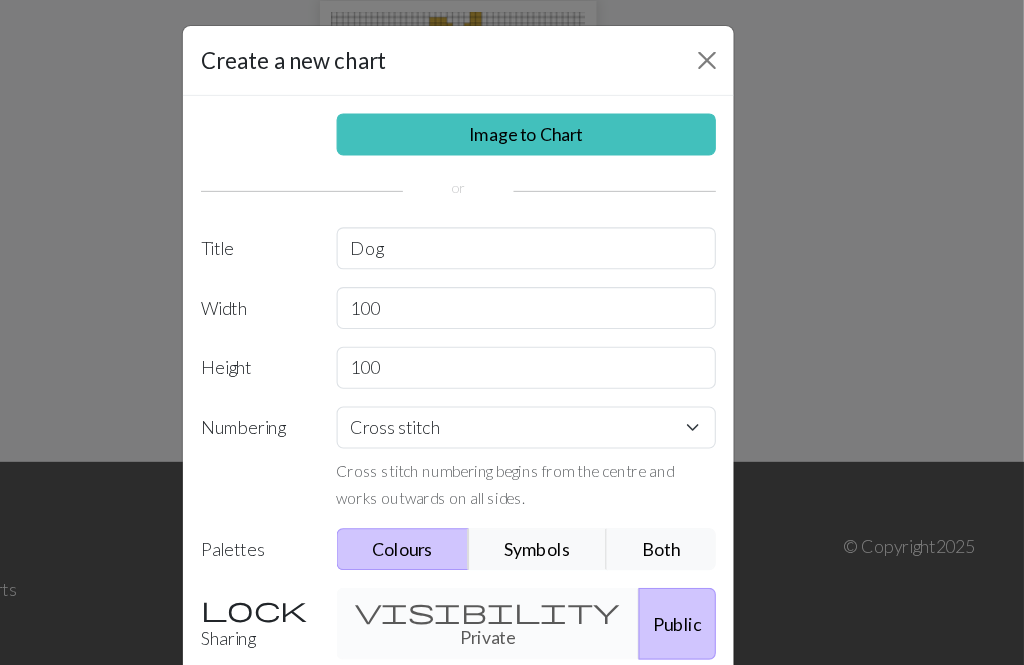 click on "Image to Chart" at bounding box center (574, 127) 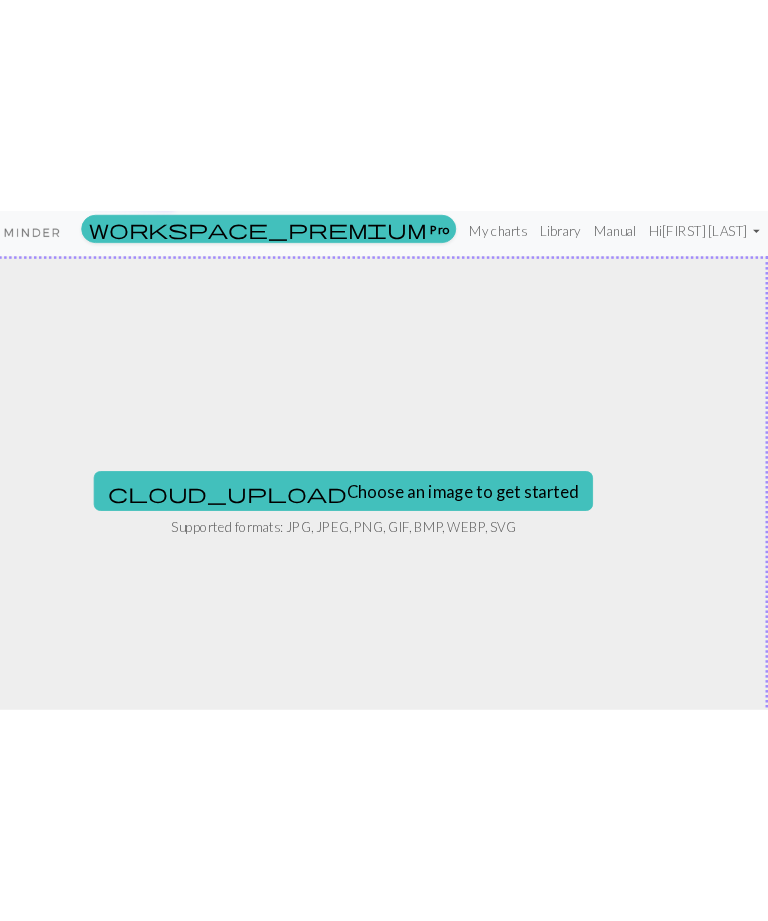 scroll, scrollTop: 0, scrollLeft: 0, axis: both 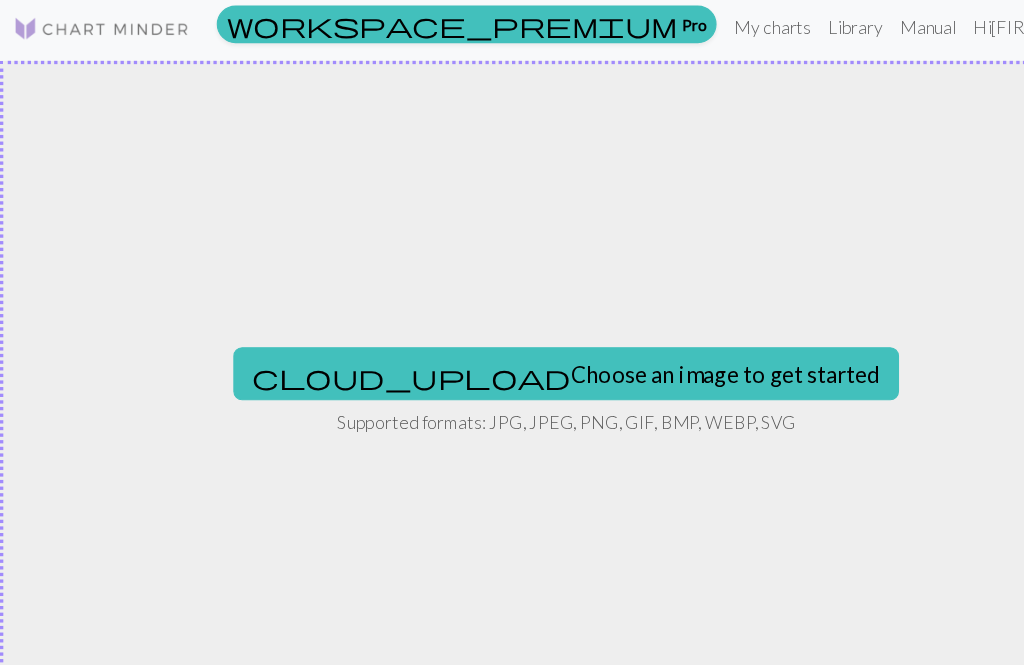 click on "cloud_upload  Choose an image to get started" at bounding box center [512, 343] 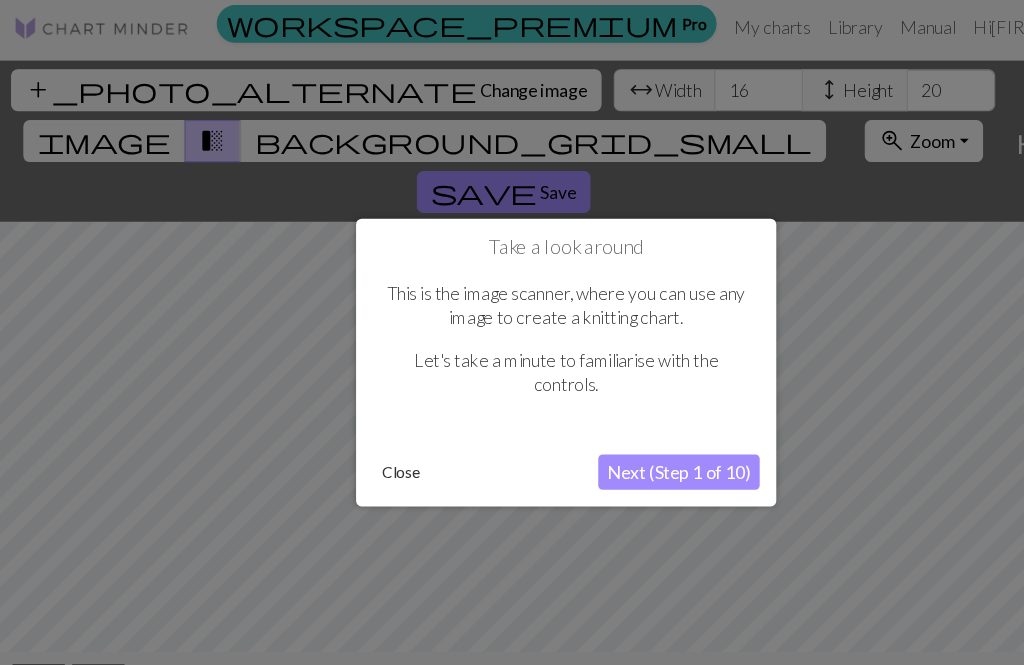 click on "Close" at bounding box center (363, 432) 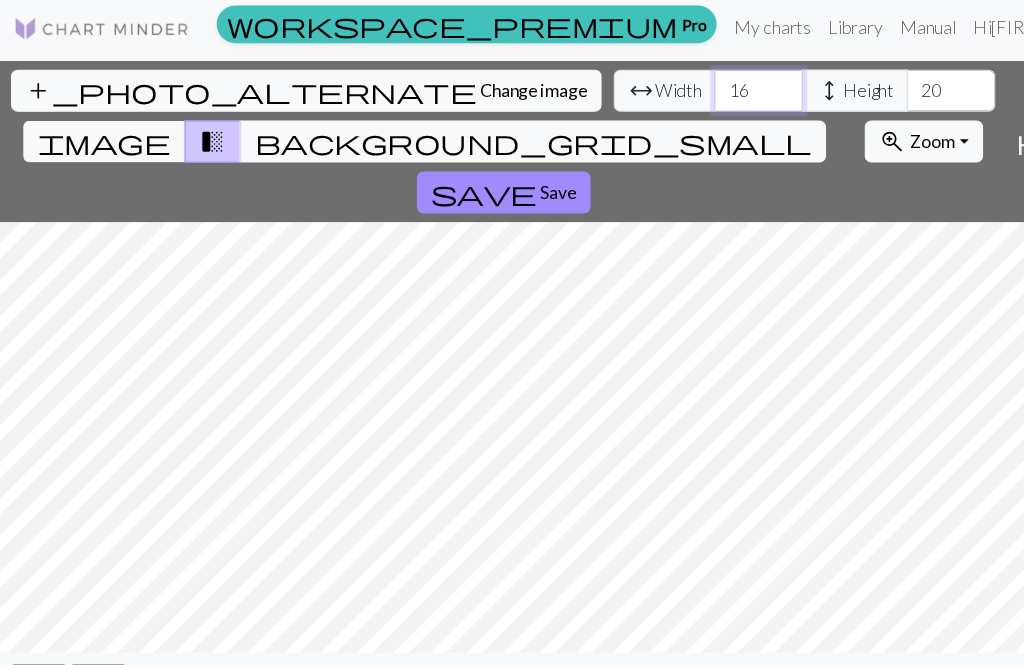 click on "16" at bounding box center (686, 87) 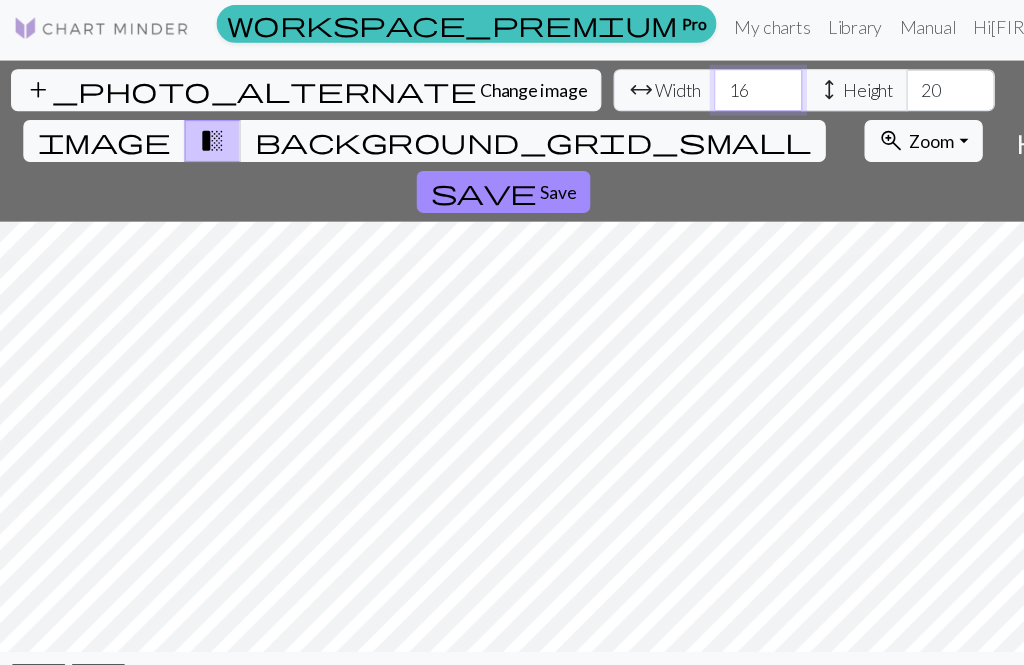 click on "16" at bounding box center [686, 87] 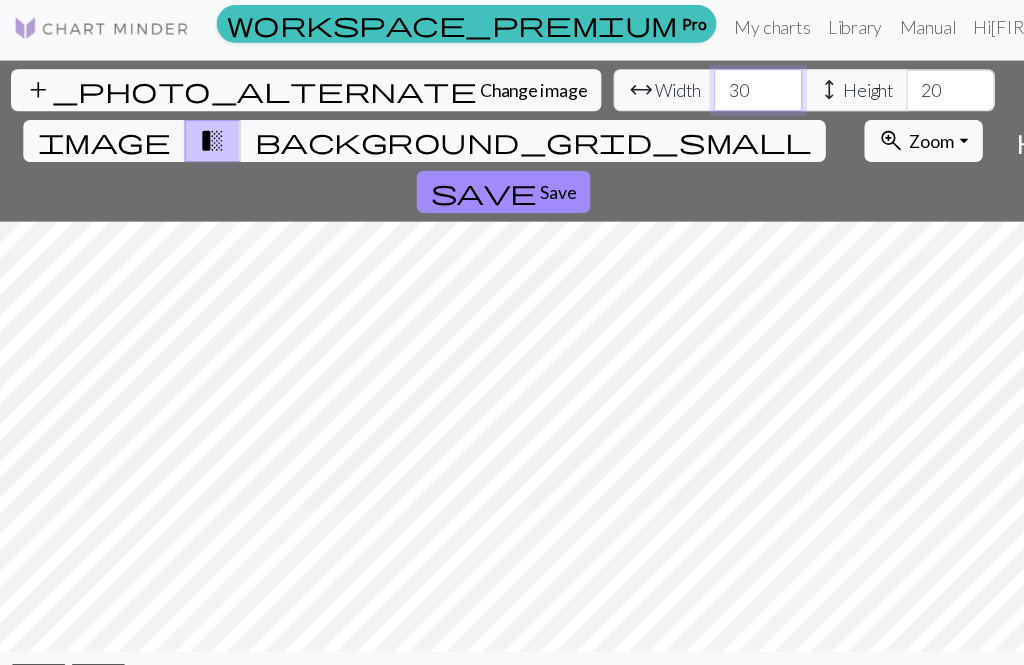 type on "30" 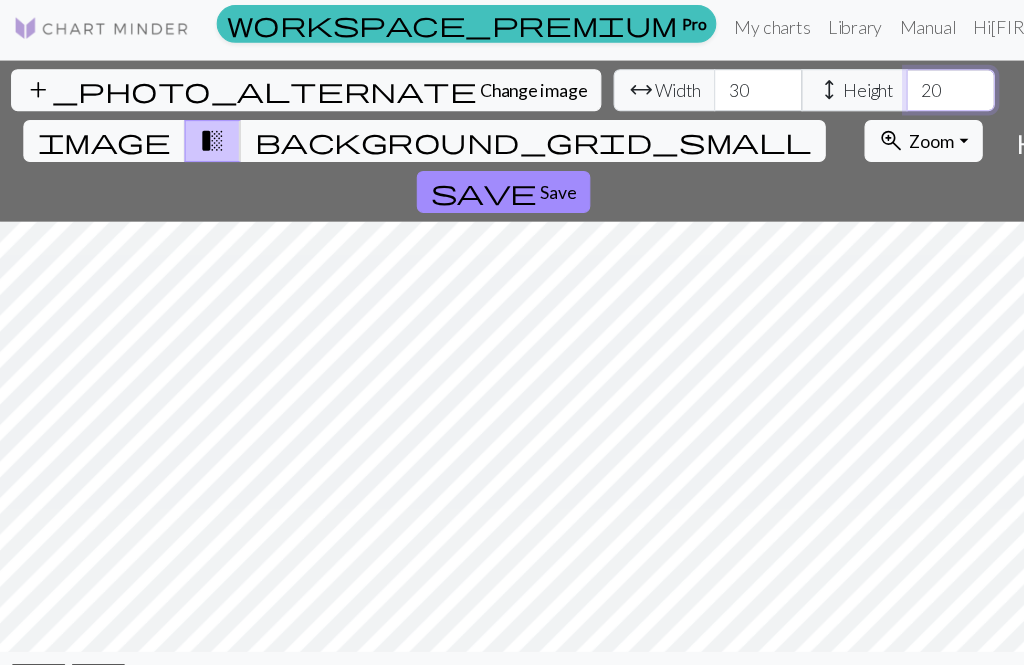 click on "20" at bounding box center (860, 87) 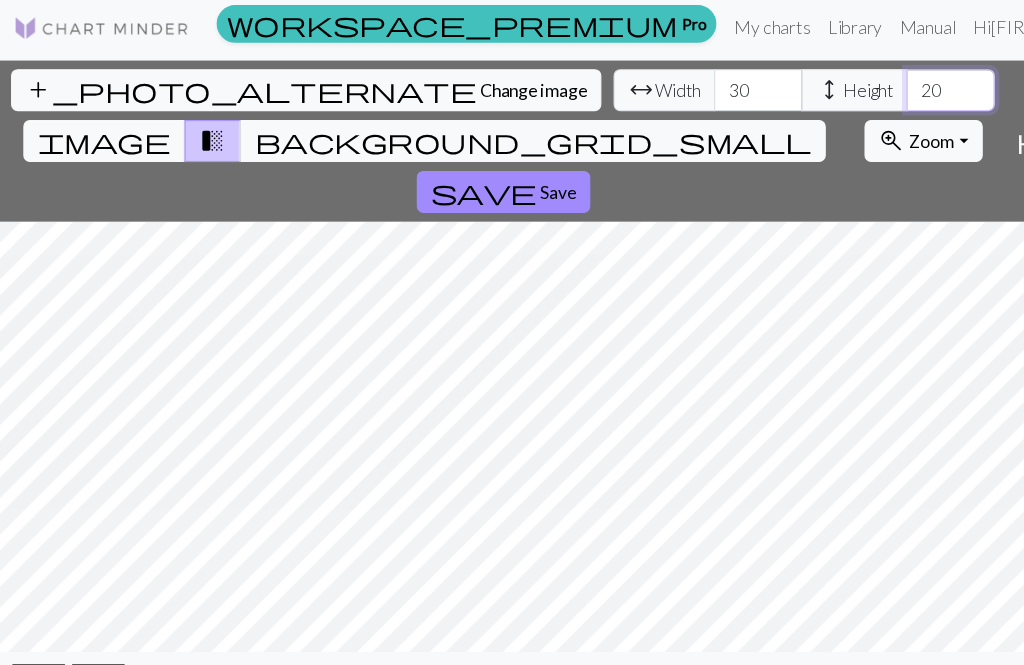 click on "20" at bounding box center (860, 87) 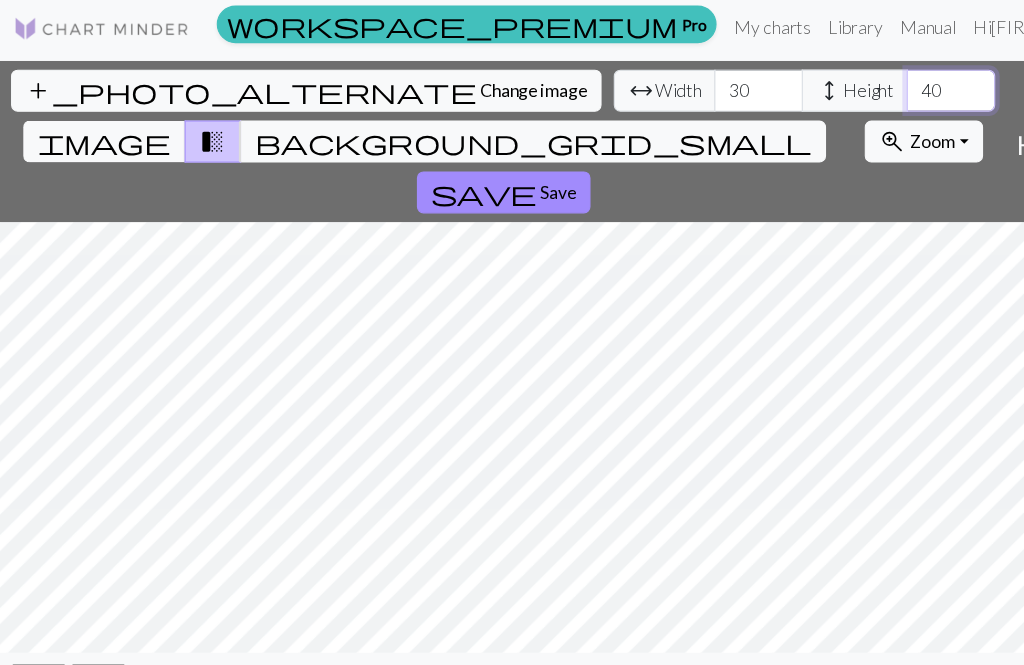 click on "40" at bounding box center (860, 87) 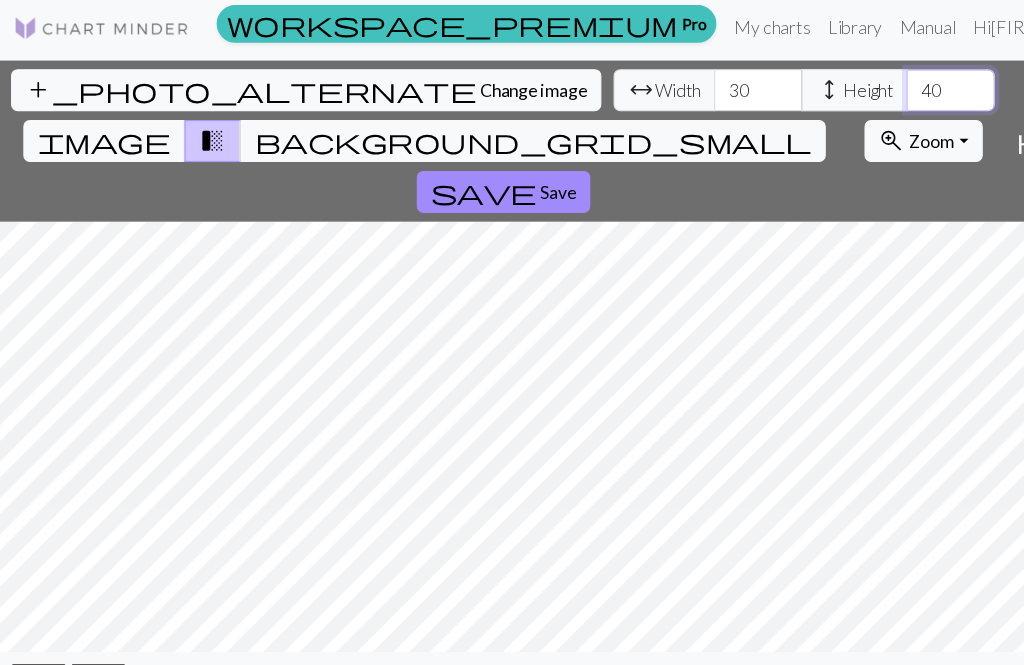 type on "4" 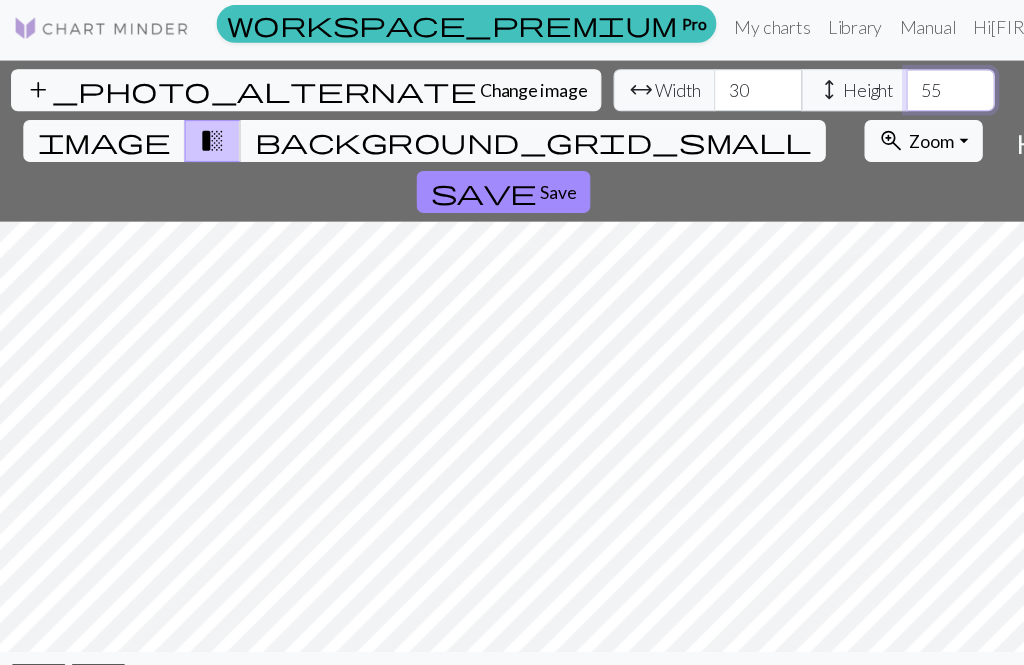 type on "5" 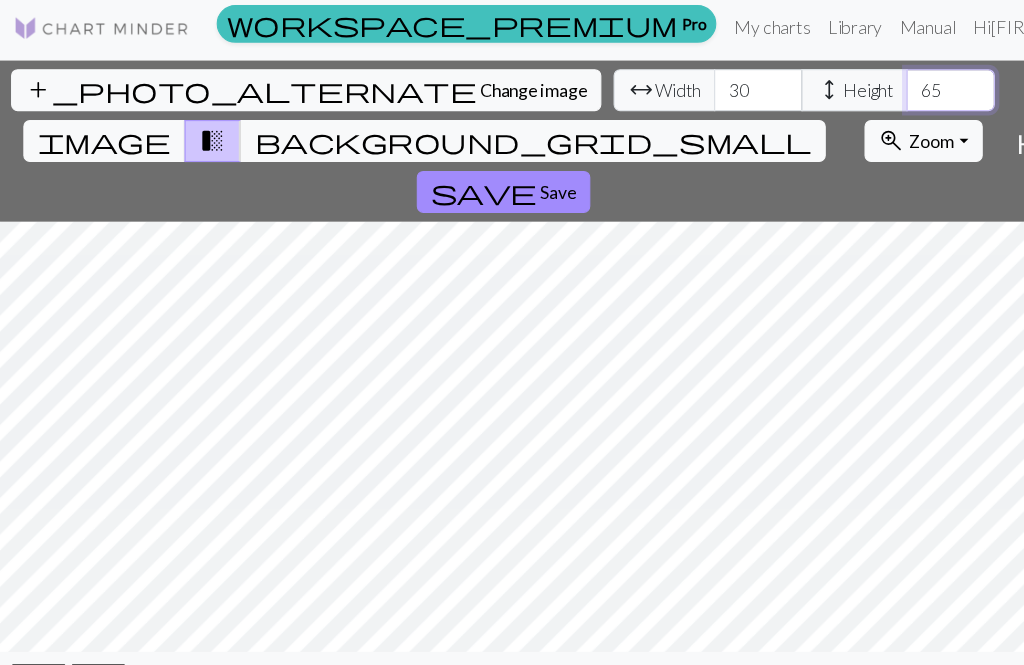 type on "65" 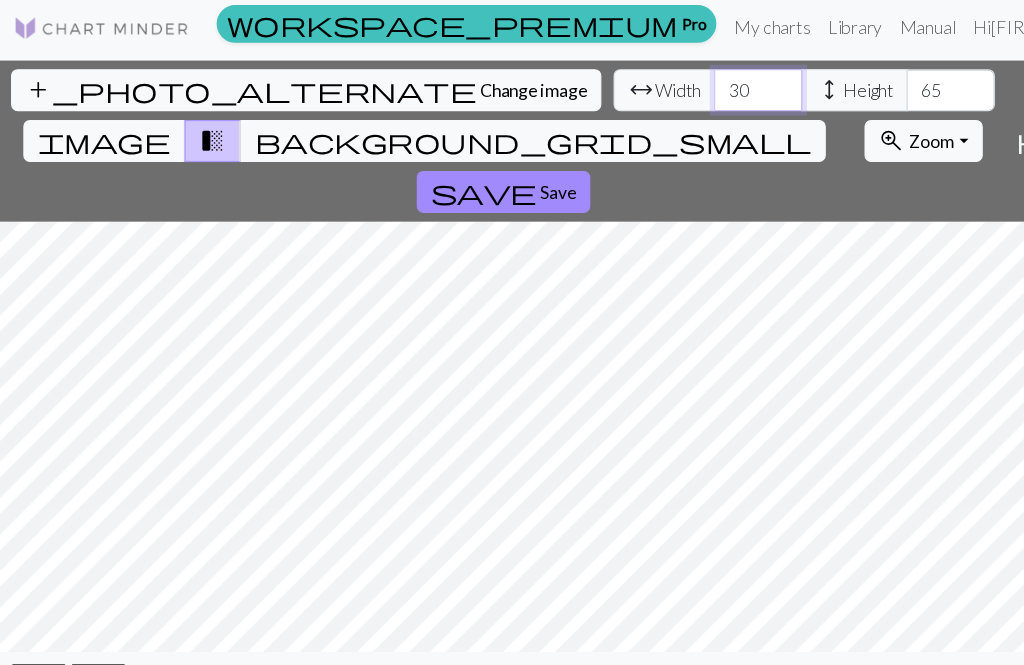 click on "30" at bounding box center [686, 87] 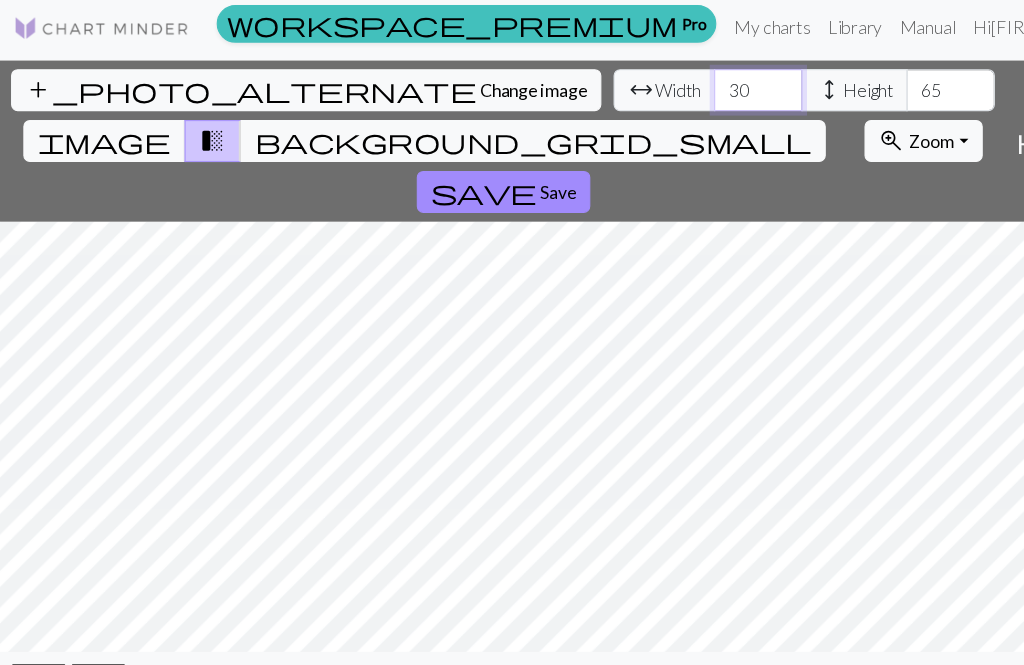 type on "3" 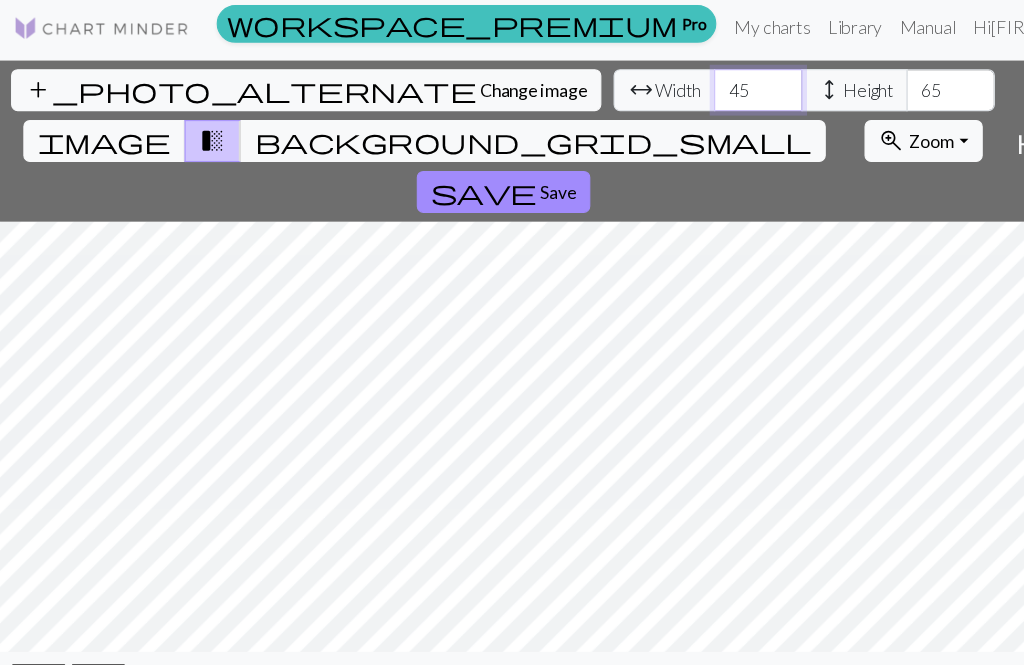 type on "4" 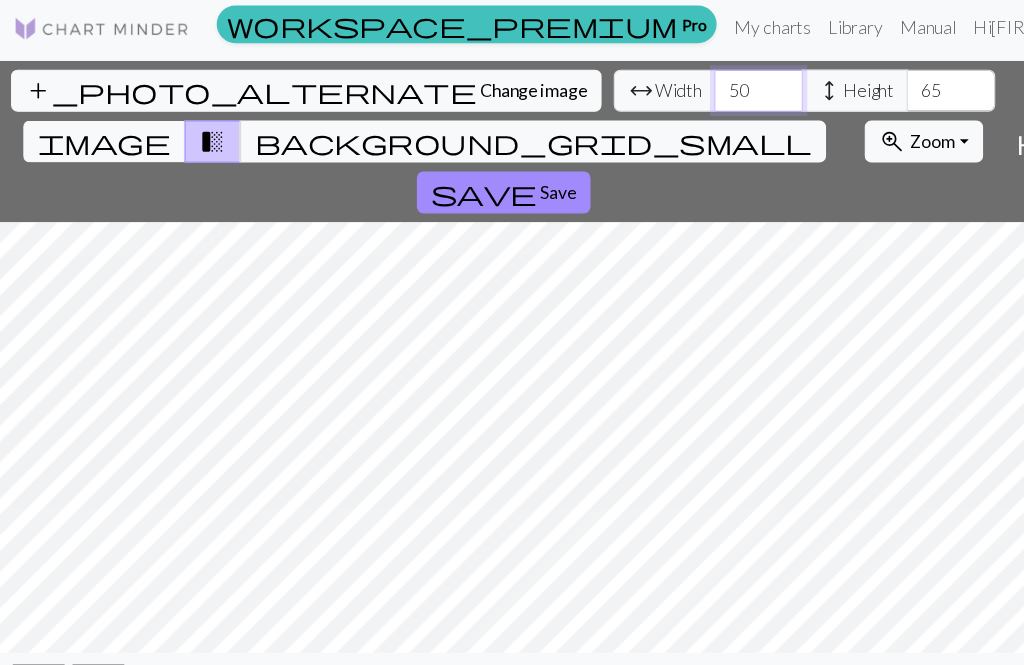 click on "50" at bounding box center [686, 87] 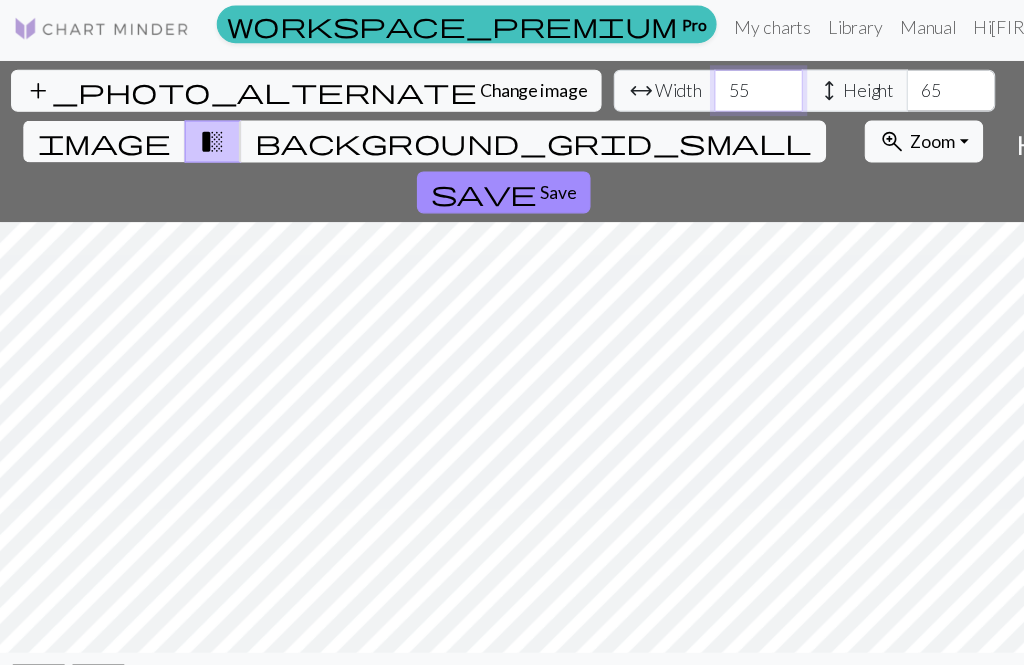 click on "55" at bounding box center (686, 87) 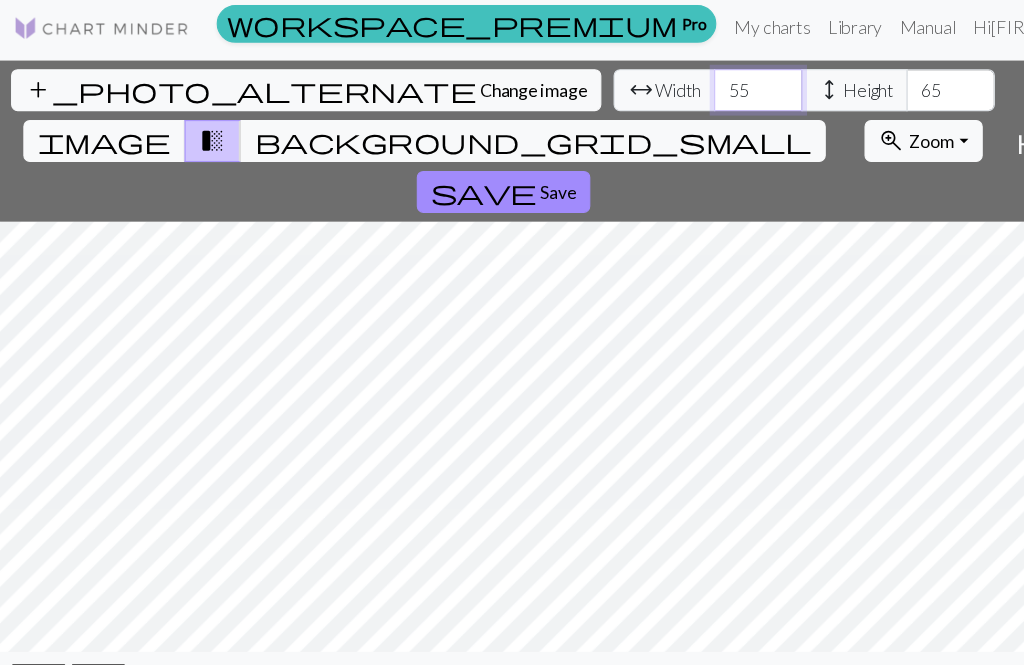 type on "5" 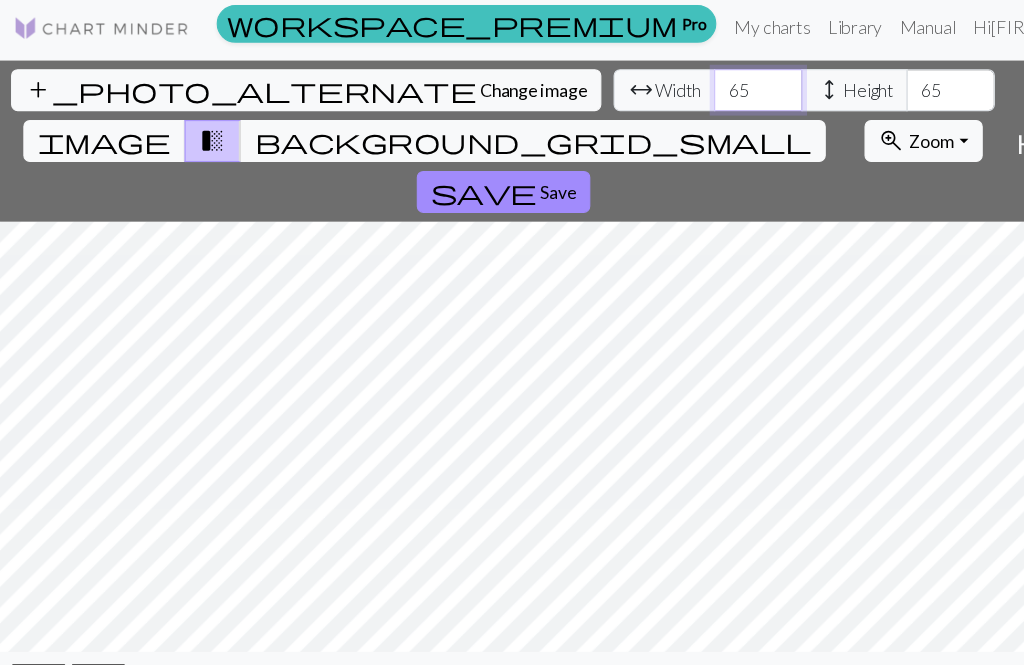 type on "65" 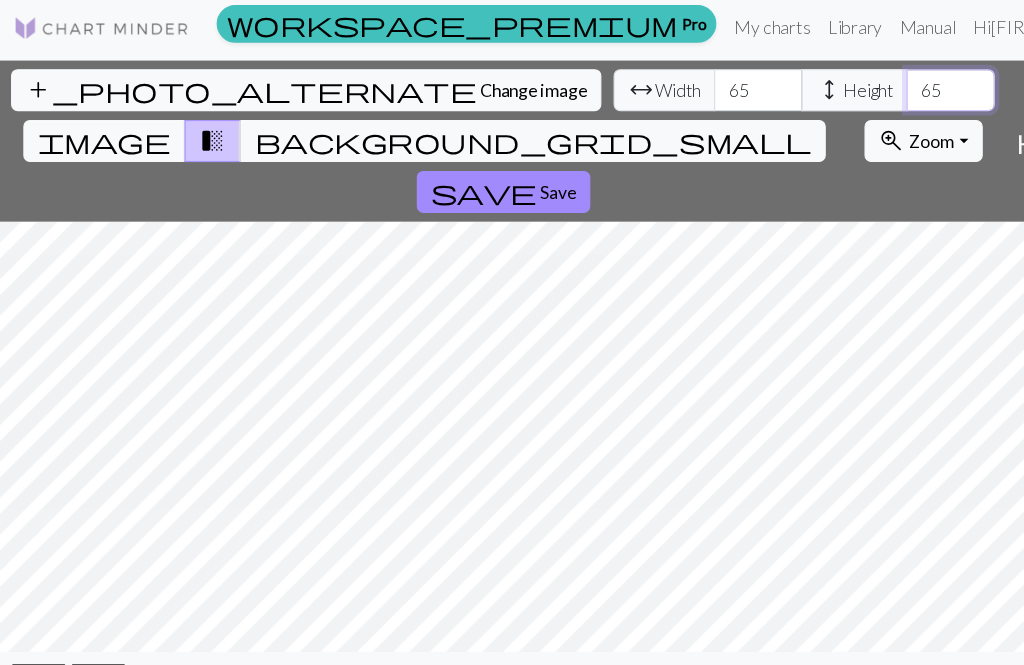 click on "65" at bounding box center [860, 87] 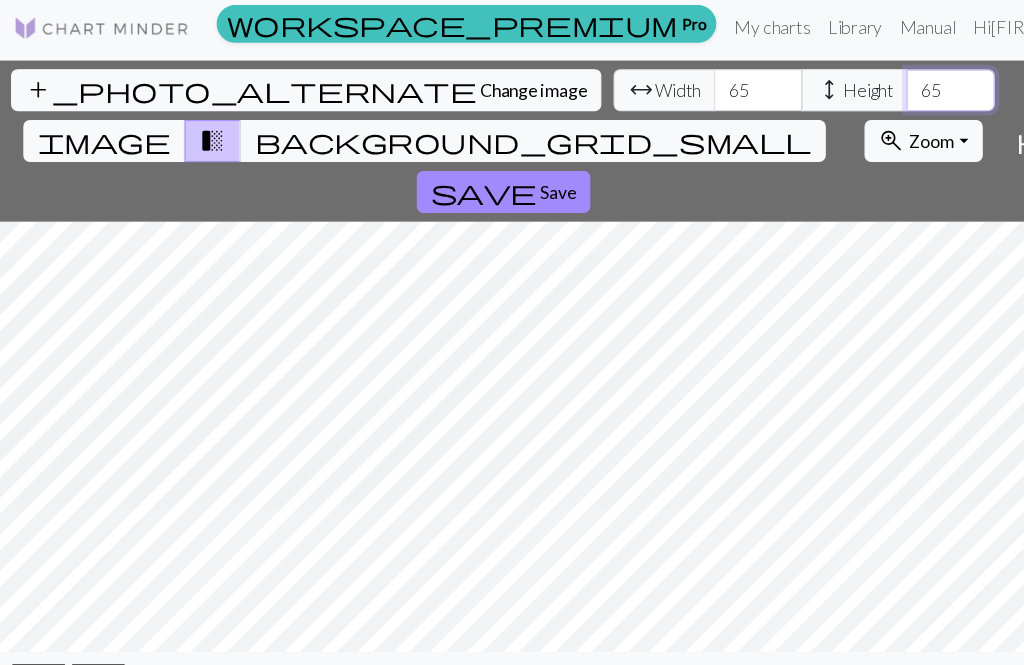 type on "6" 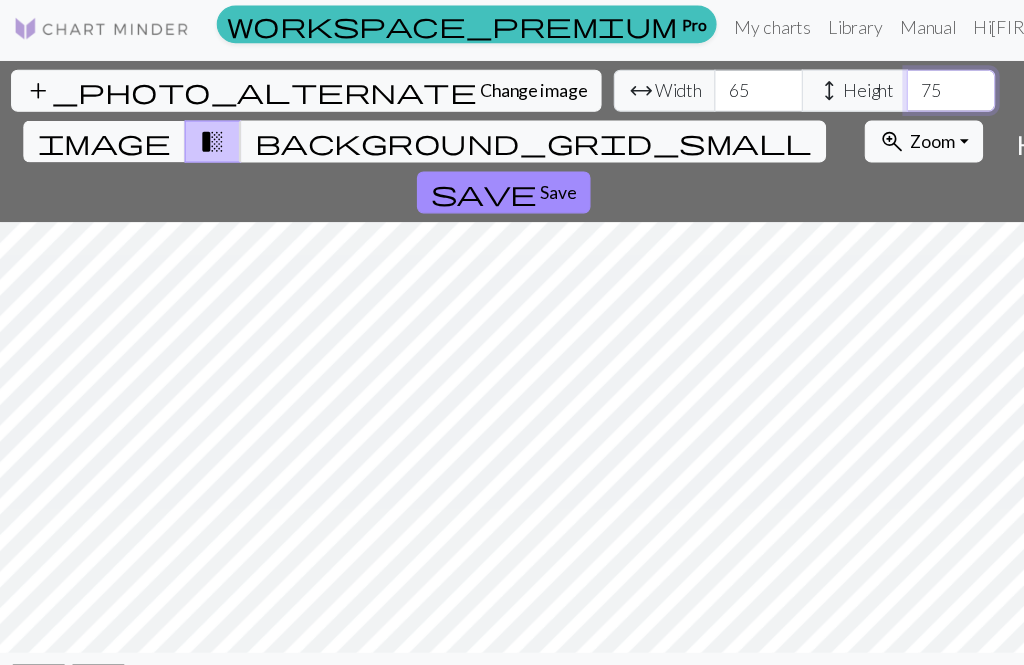 type on "75" 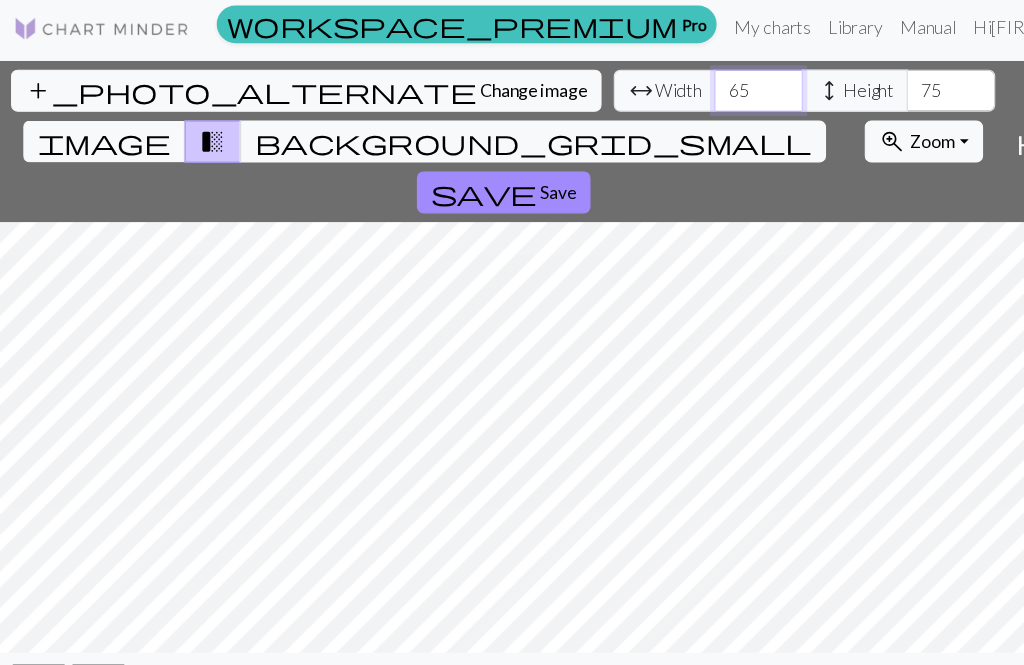 click on "65" at bounding box center (686, 87) 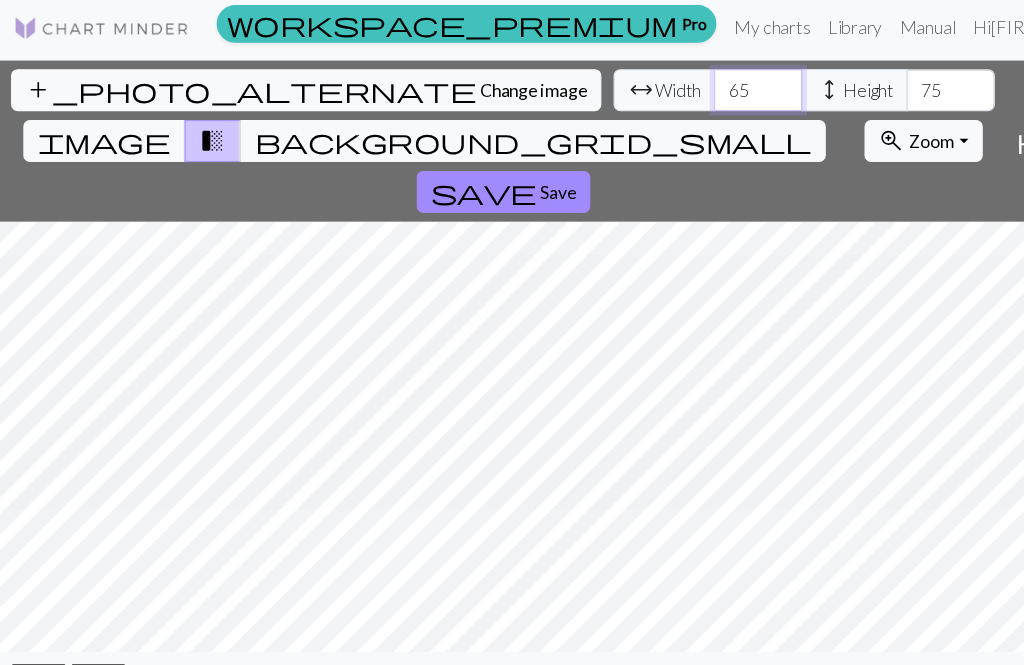 type on "6" 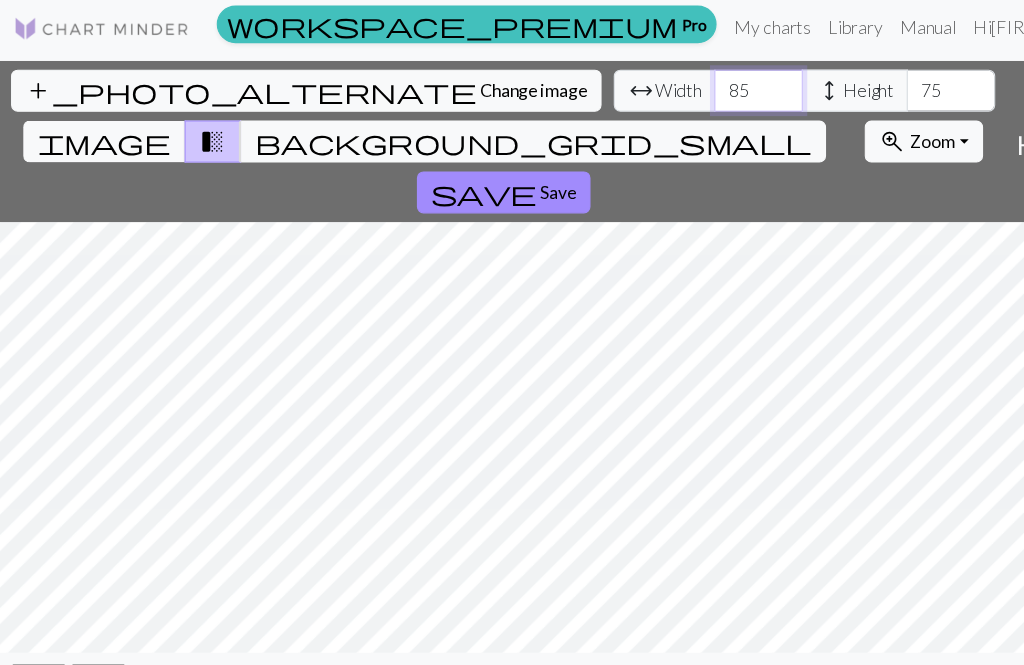 type on "85" 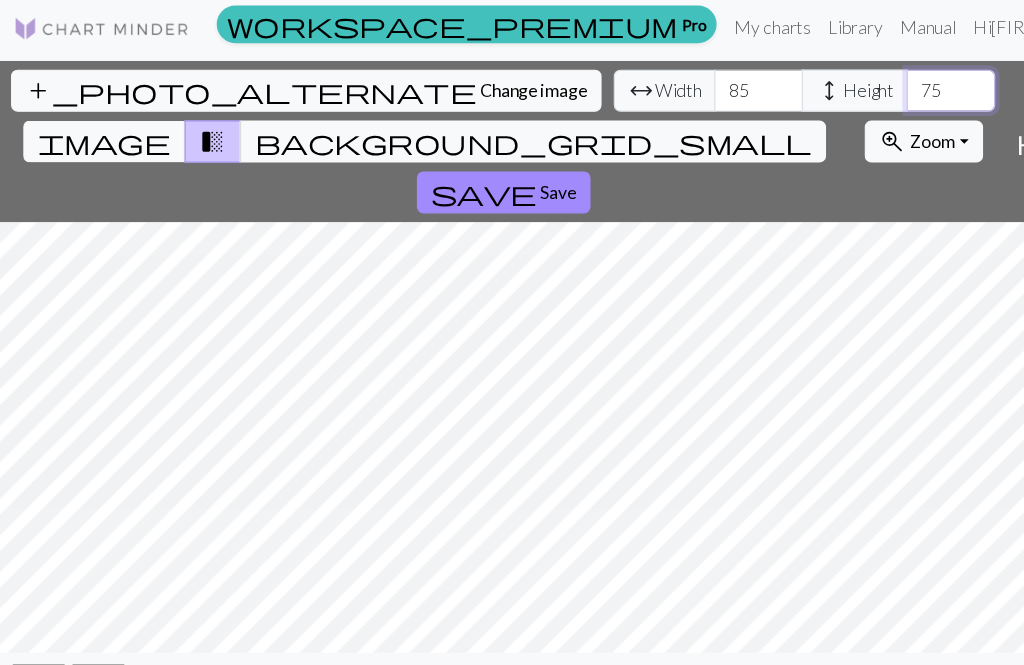 click on "75" at bounding box center [860, 87] 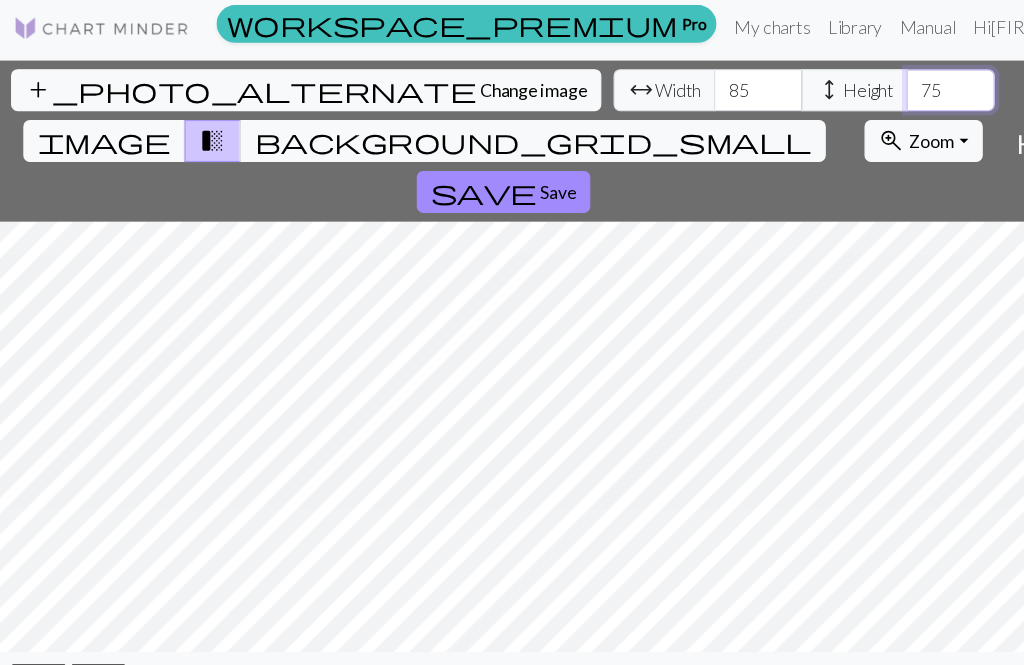 type on "7" 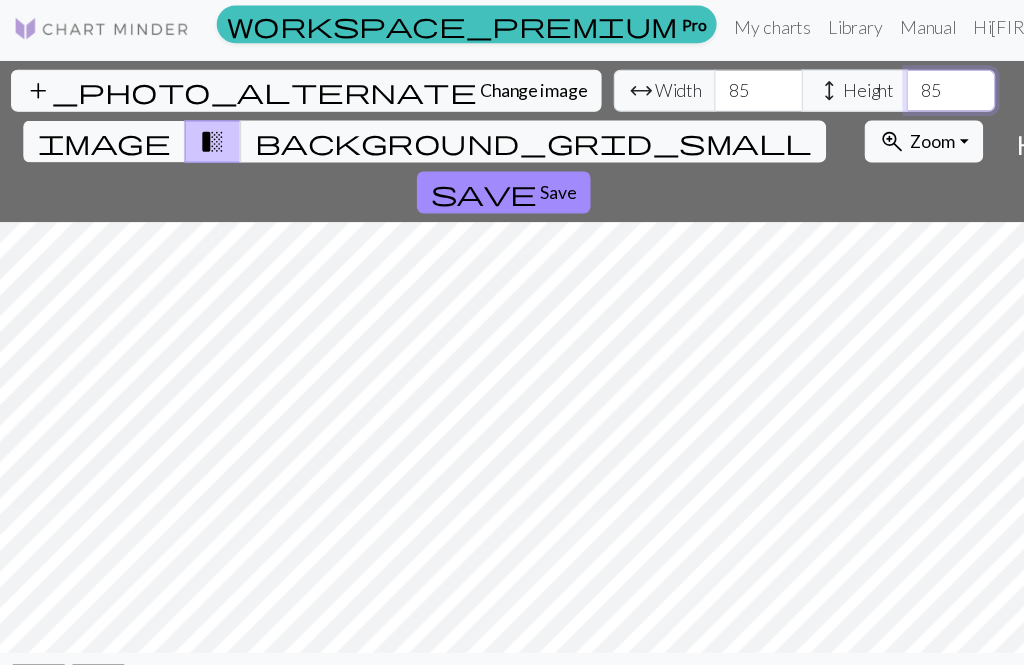 click on "85" at bounding box center [860, 87] 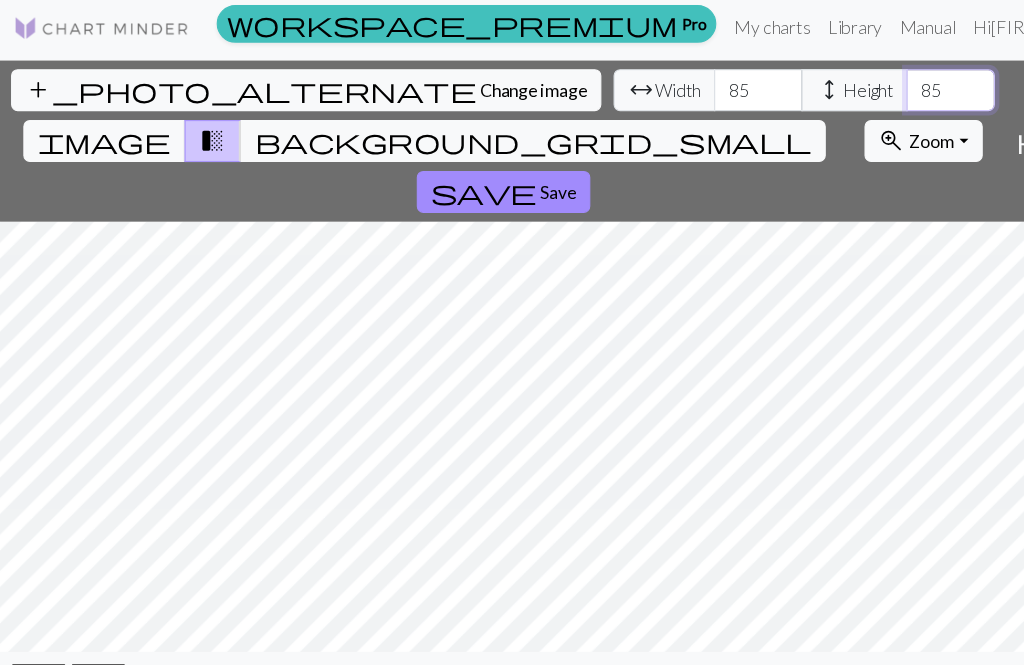 type on "8" 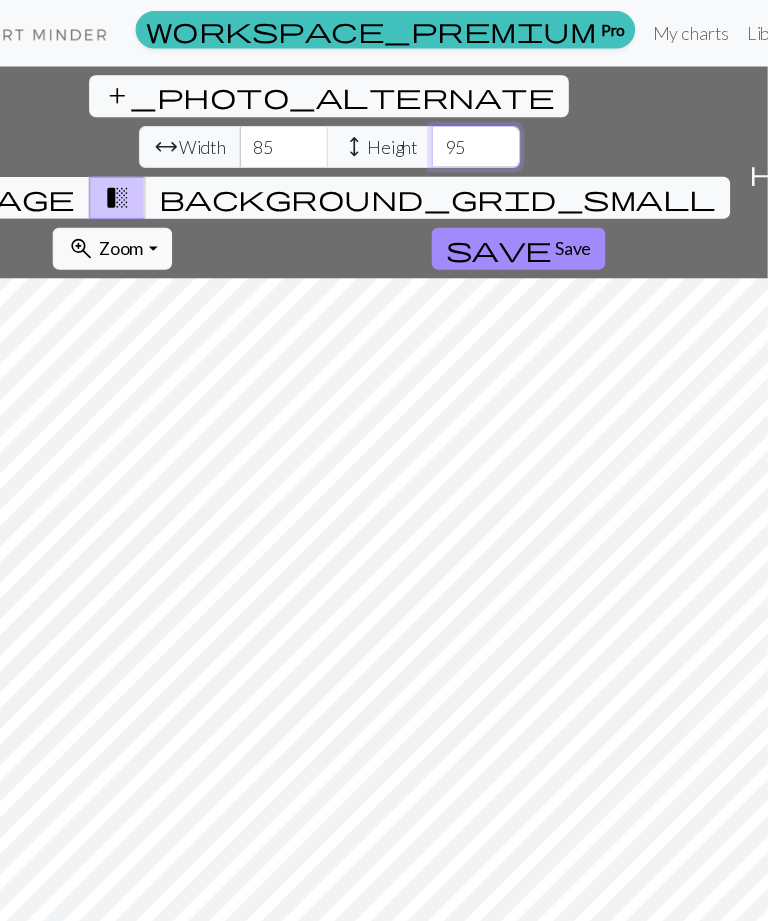 type on "95" 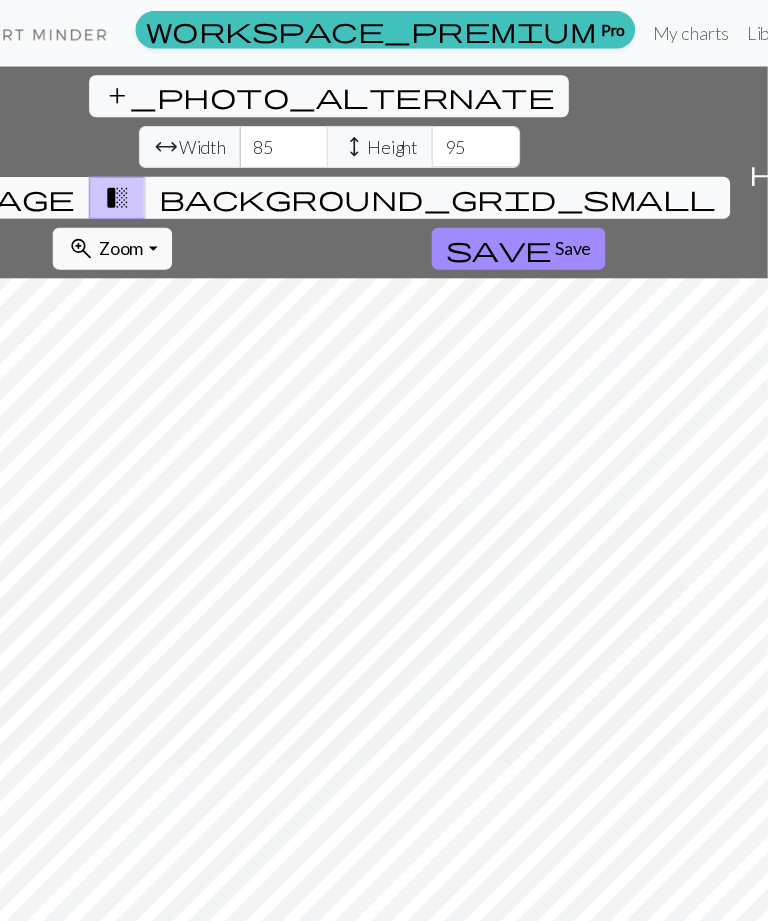 click on "Save" at bounding box center [592, 224] 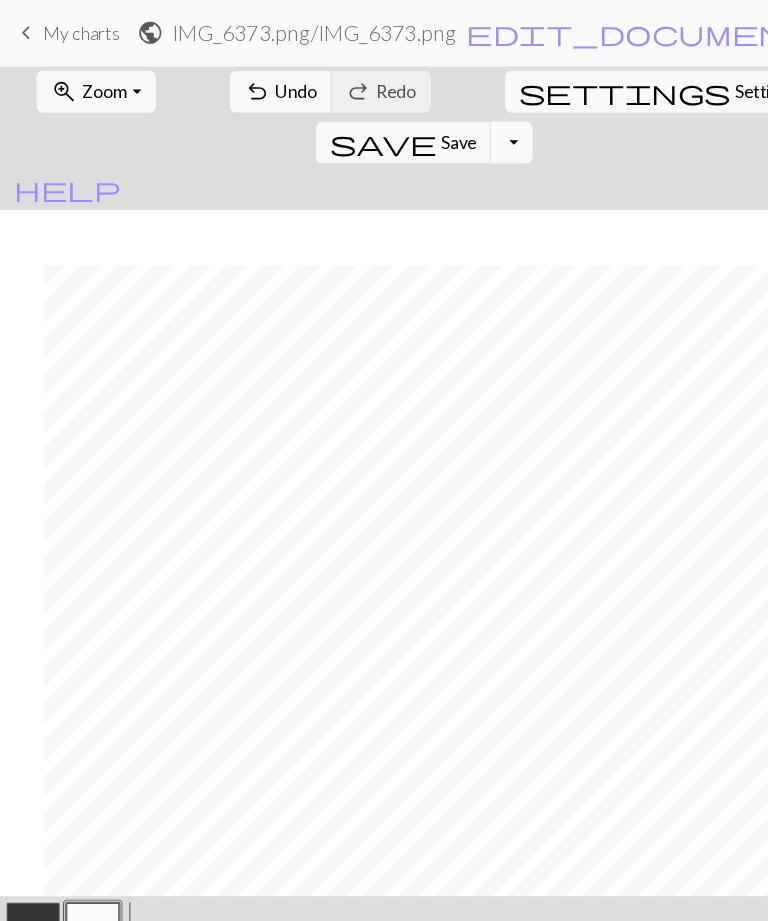 scroll, scrollTop: 255, scrollLeft: 188, axis: both 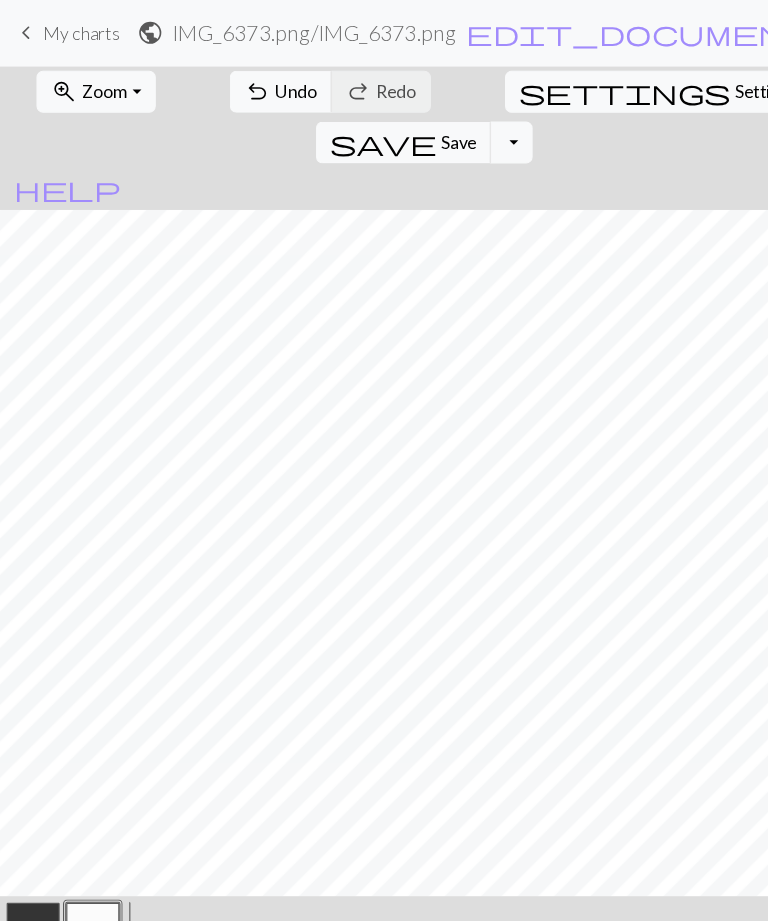 click on "zoom_in Zoom Zoom" at bounding box center [86, 83] 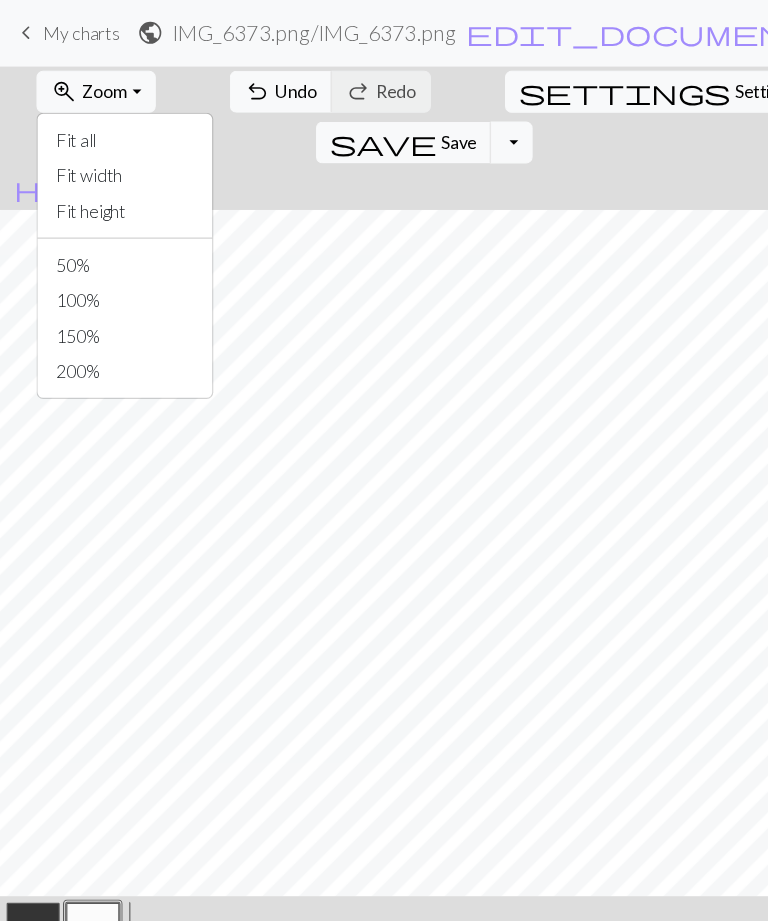 click on "Fit all" at bounding box center [113, 127] 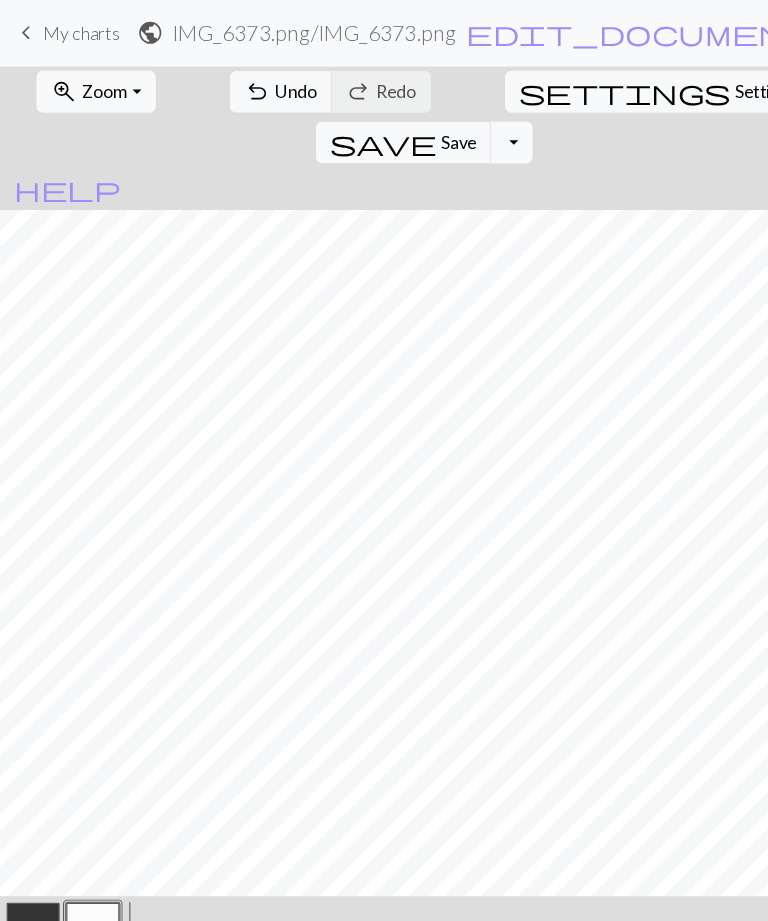 scroll, scrollTop: 255, scrollLeft: 152, axis: both 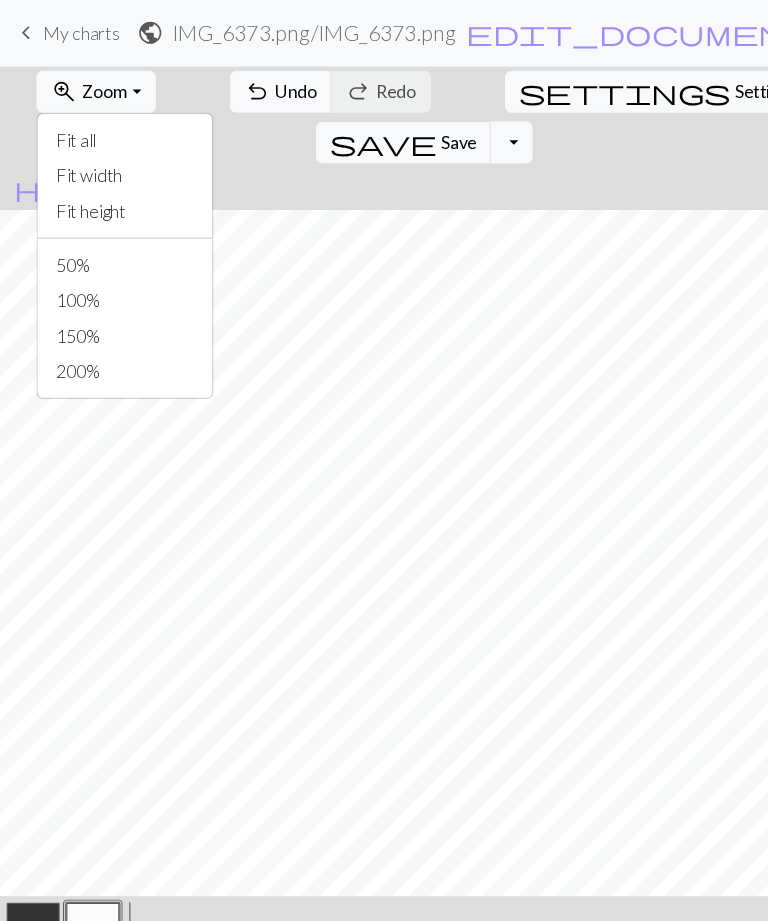 click on "Fit height" at bounding box center [113, 191] 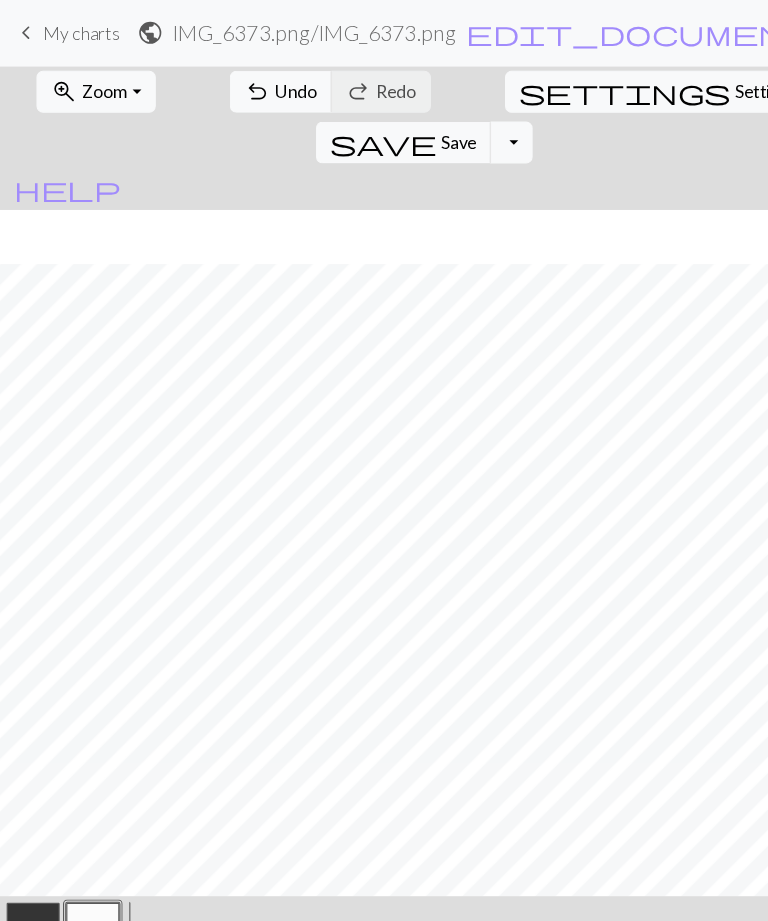 scroll, scrollTop: 304, scrollLeft: 152, axis: both 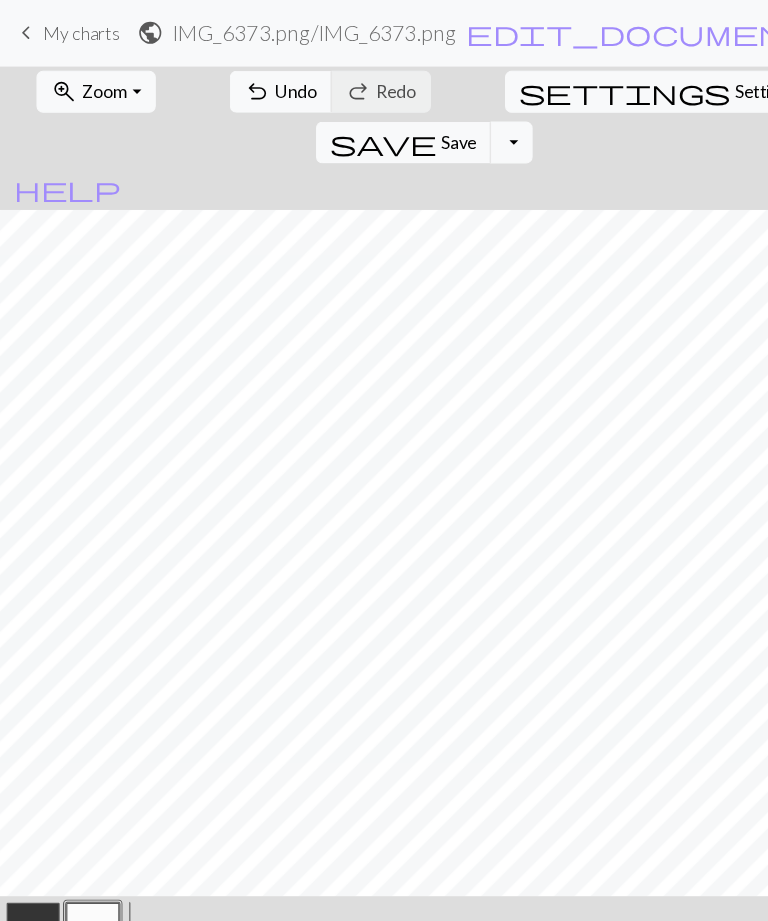 click on "zoom_in Zoom Zoom" at bounding box center [86, 83] 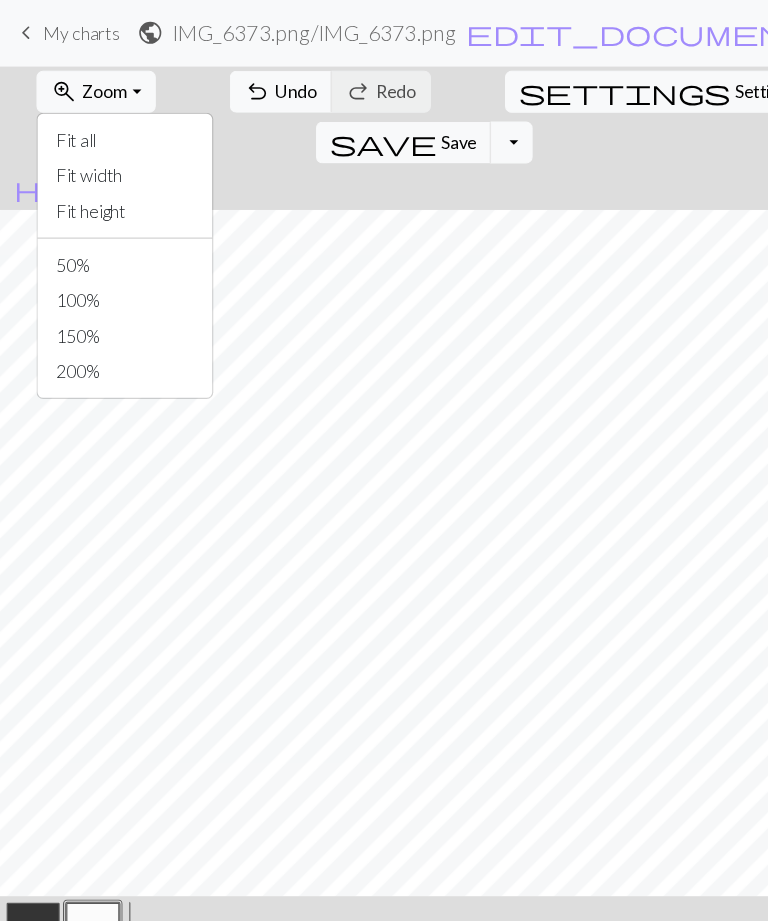 click on "50%" at bounding box center [113, 240] 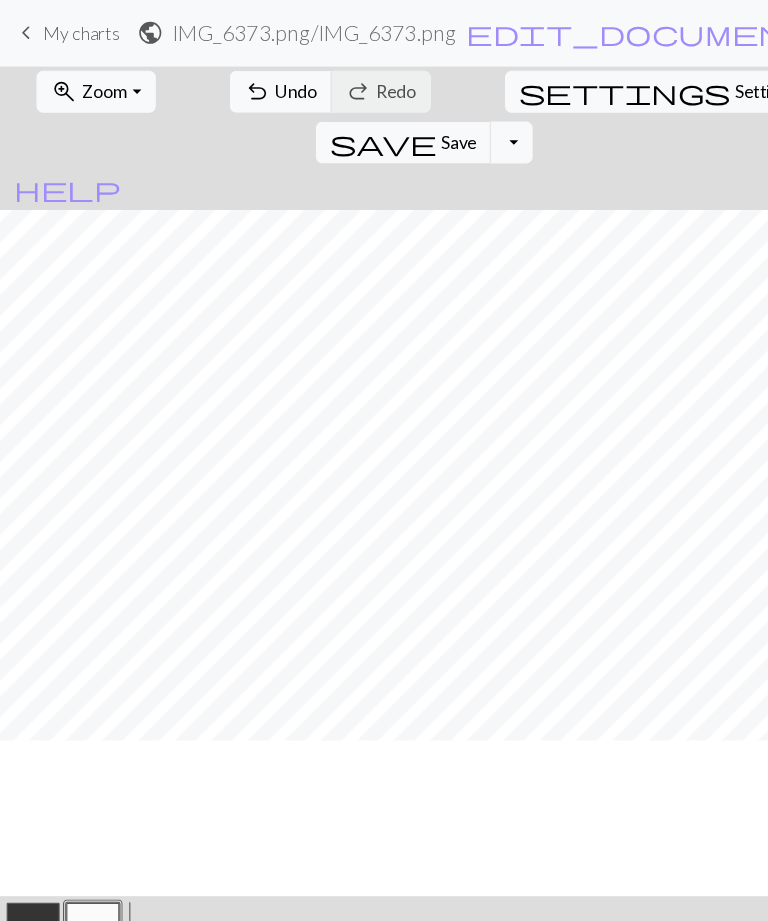 scroll, scrollTop: 79, scrollLeft: 124, axis: both 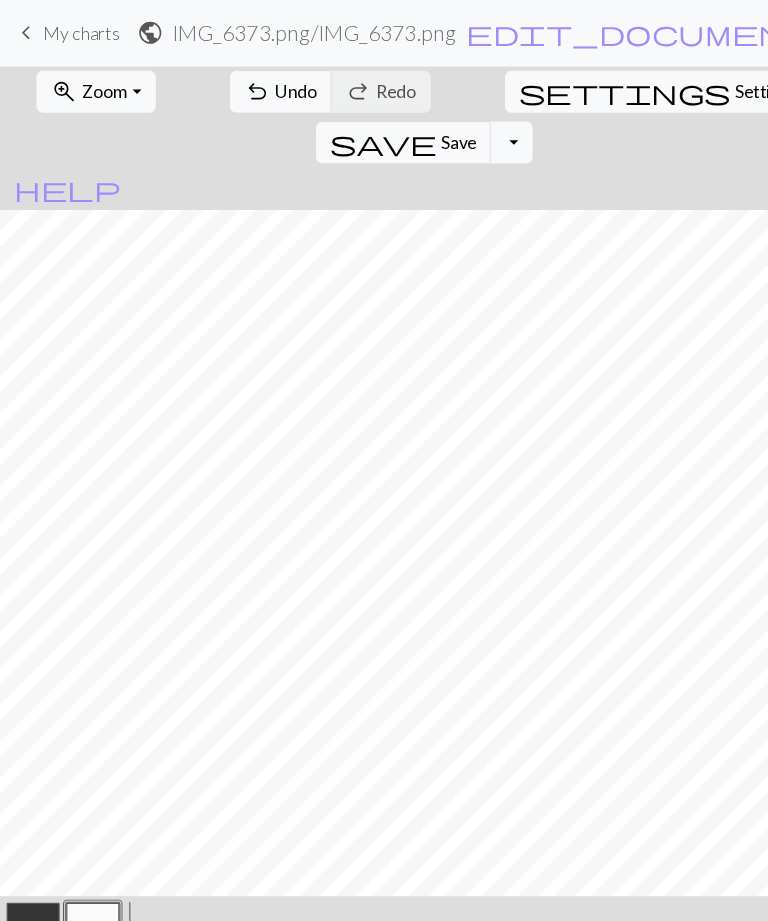 click on "Toggle Dropdown" at bounding box center [463, 129] 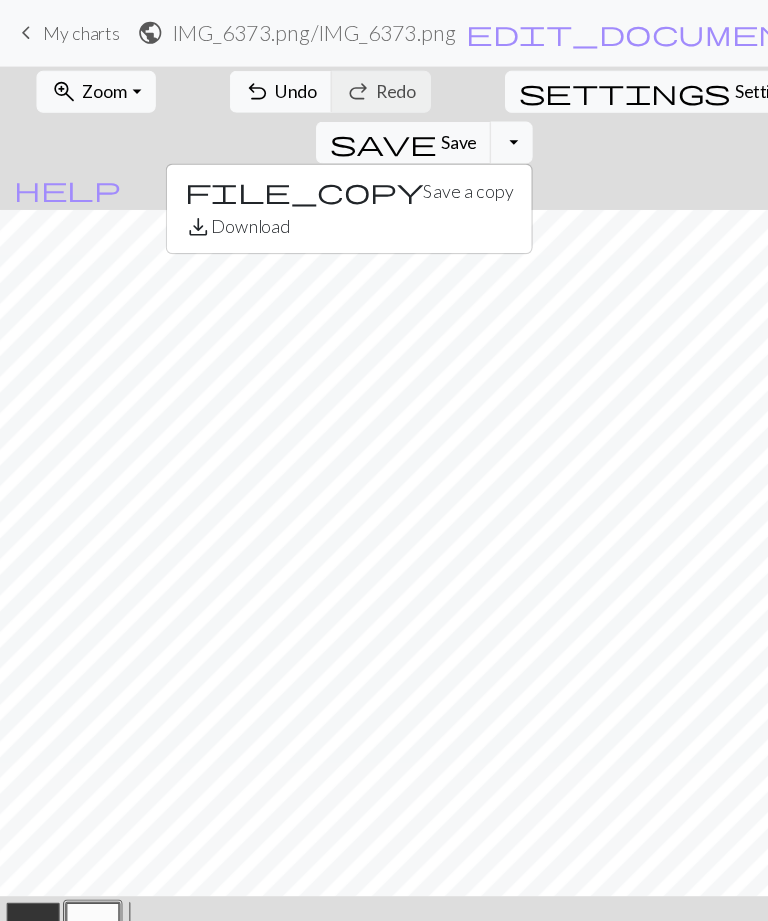 click on "file_copy  Save a copy" at bounding box center (316, 173) 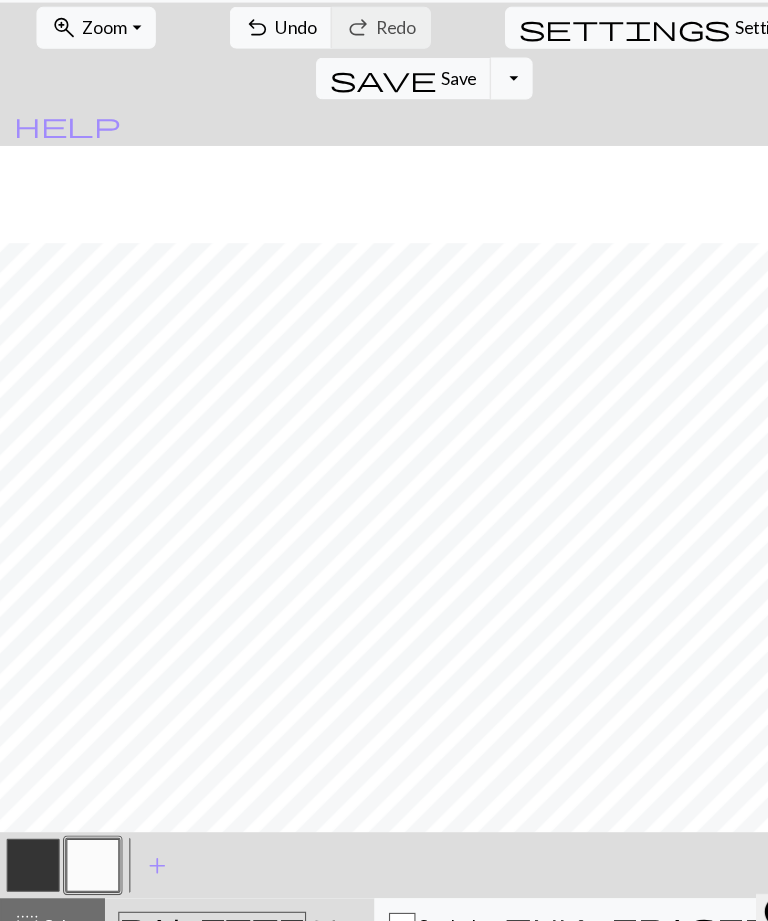 scroll, scrollTop: 167, scrollLeft: 99, axis: both 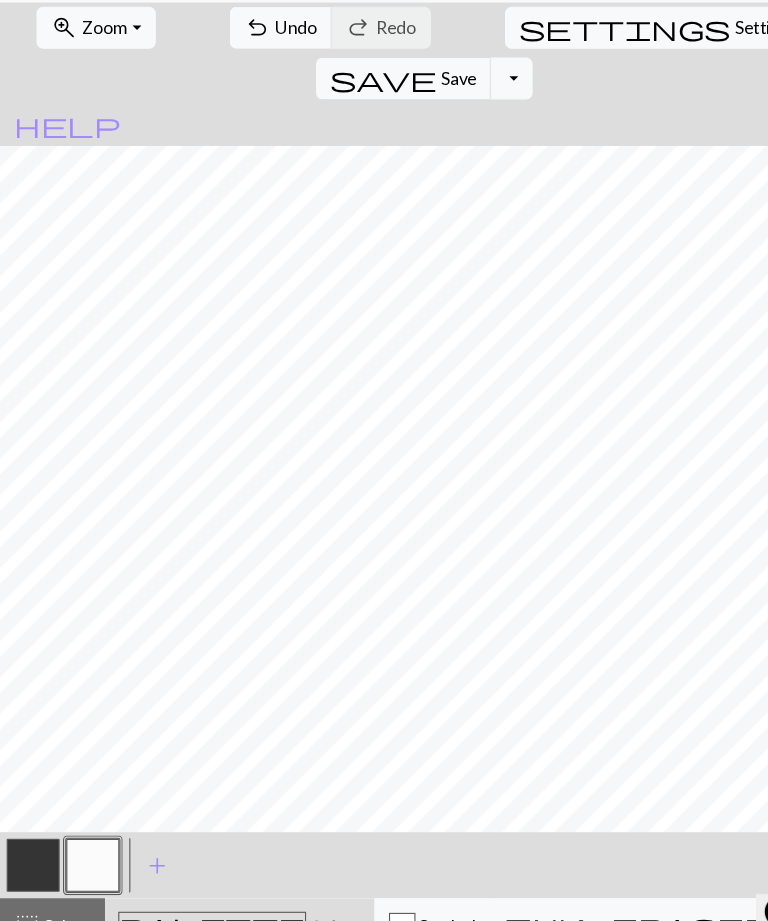 click on "Undo" at bounding box center (268, 82) 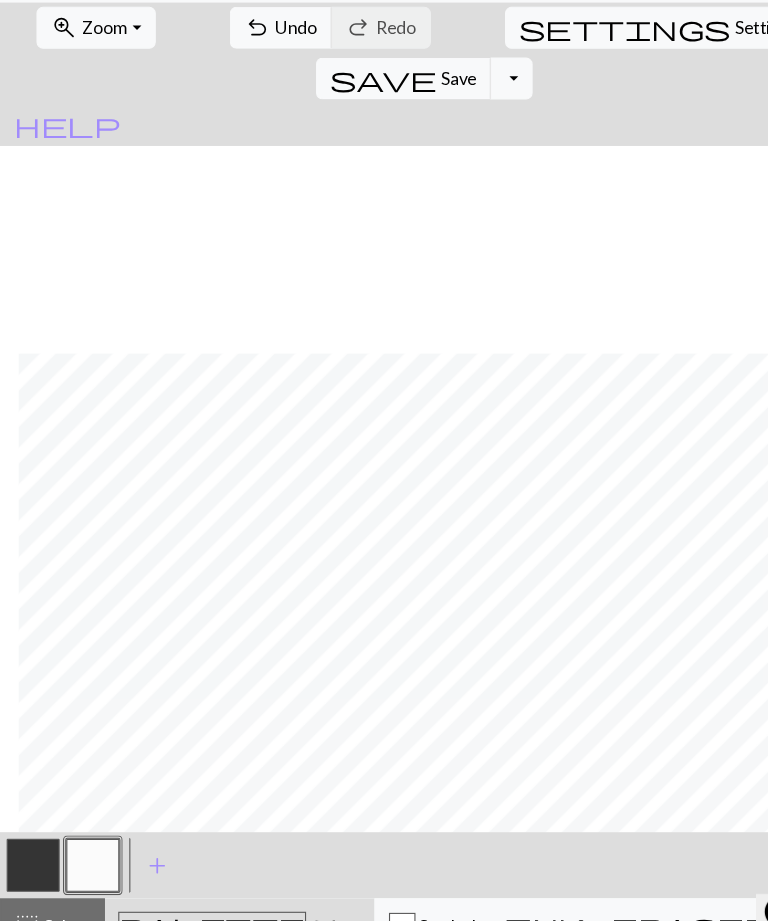 scroll, scrollTop: 355, scrollLeft: 116, axis: both 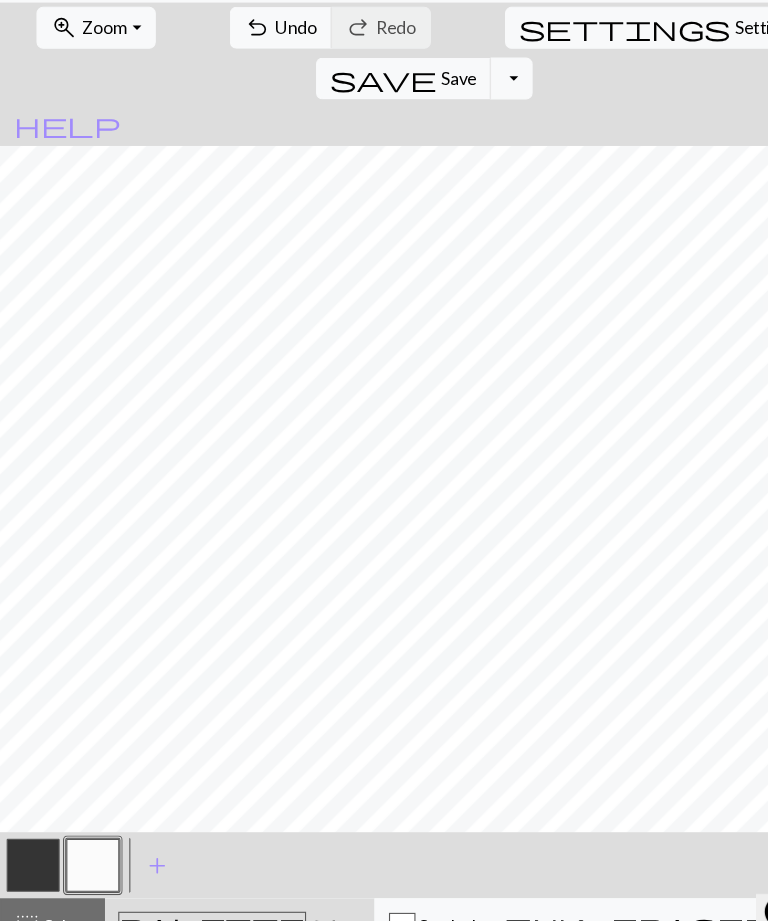 click on "Undo" at bounding box center [268, 82] 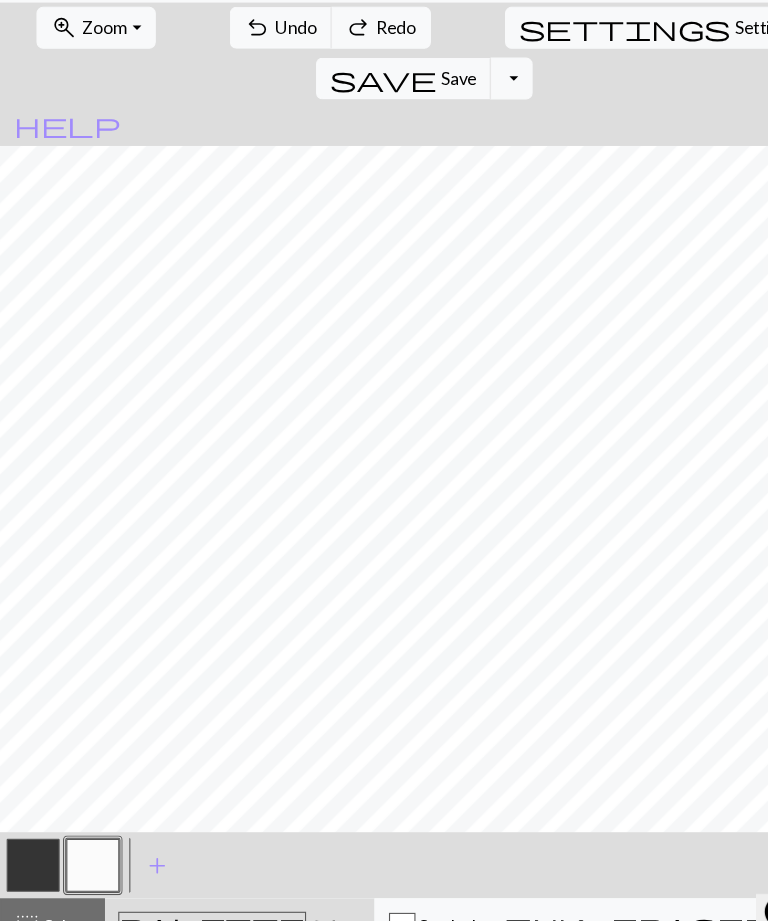 click on "Undo" at bounding box center [268, 82] 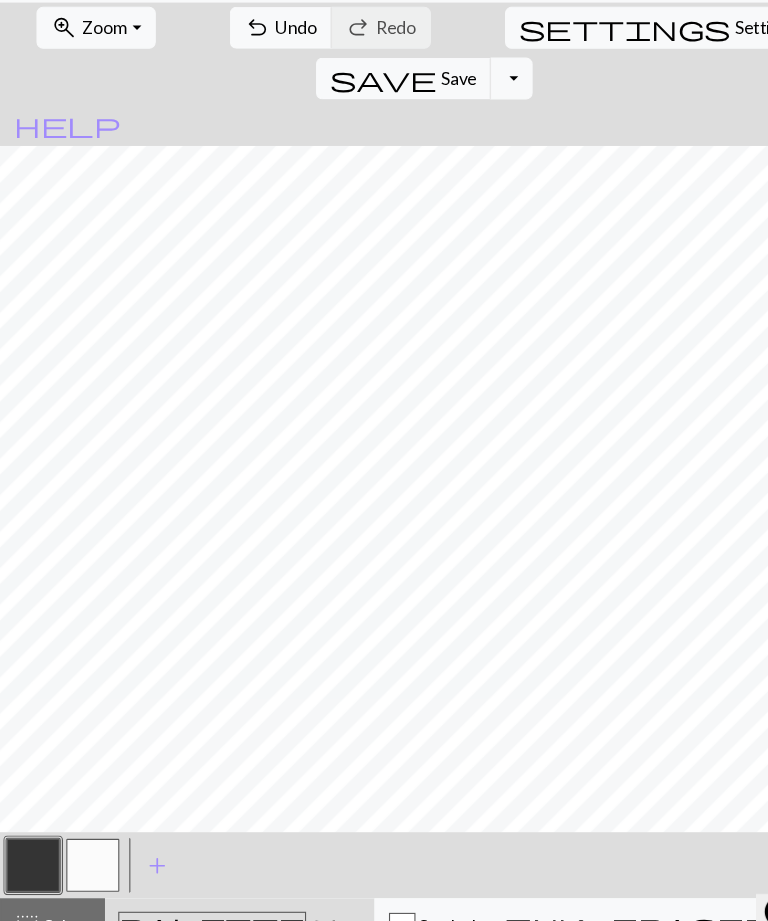 click at bounding box center (30, 841) 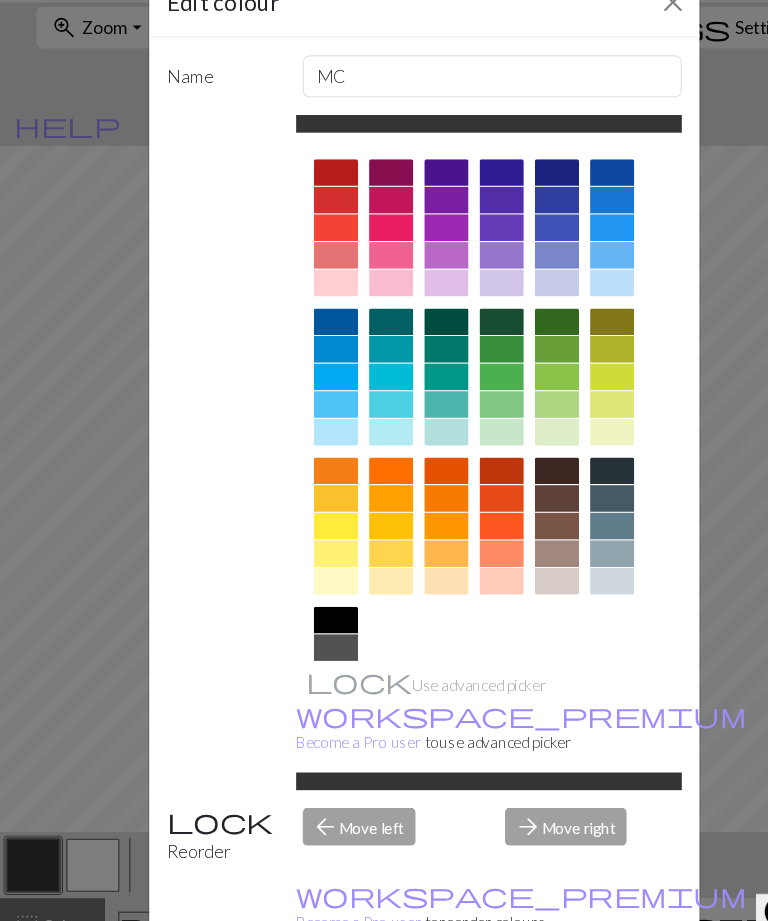 click on "Edit colour Name MC Use advanced picker workspace_premium Become a Pro user   to  use advanced picker Reorder arrow_back Move left arrow_forward Move right workspace_premium Become a Pro user   to  reorder colours Delete Done Cancel" at bounding box center (384, 460) 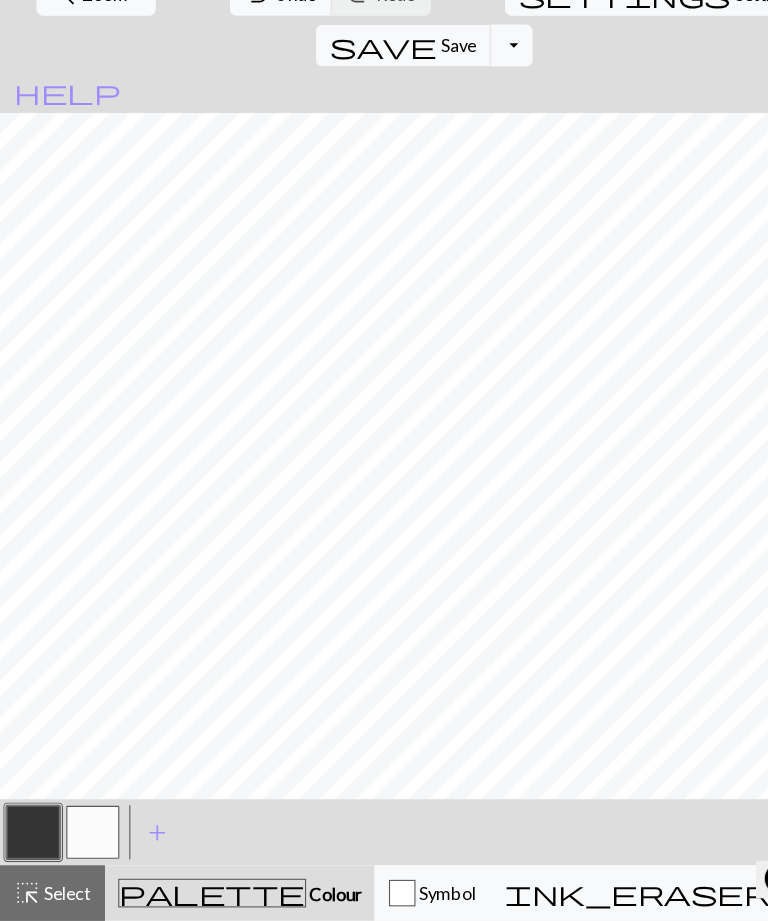 click at bounding box center (30, 841) 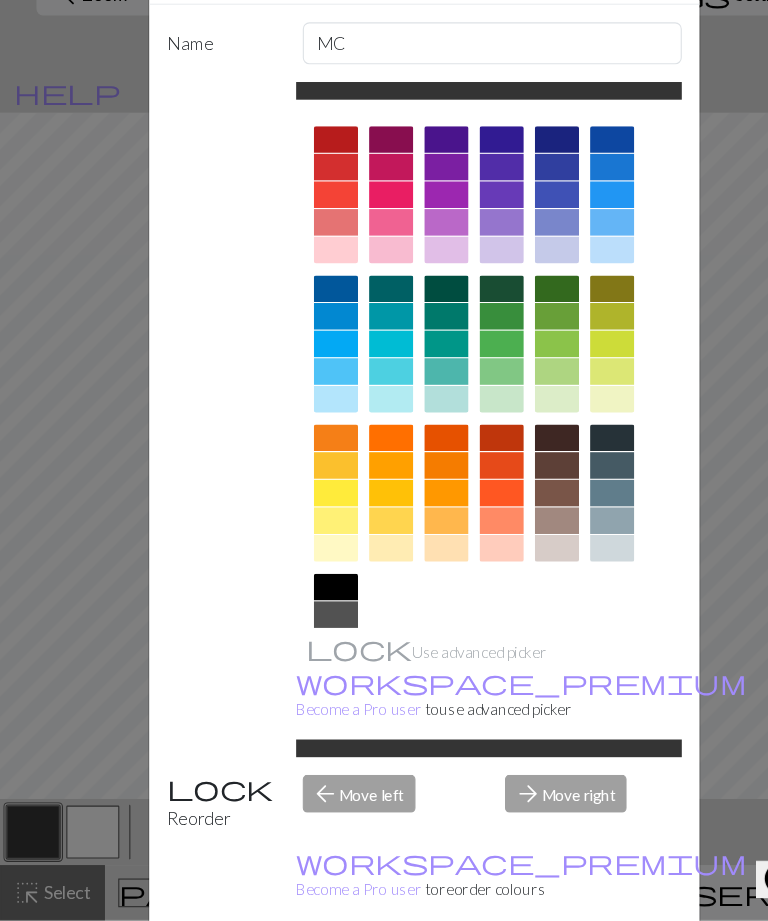 click on "Edit colour Name MC Use advanced picker workspace_premium Become a Pro user   to  use advanced picker Reorder arrow_back Move left arrow_forward Move right workspace_premium Become a Pro user   to  reorder colours Delete Done Cancel" at bounding box center [384, 460] 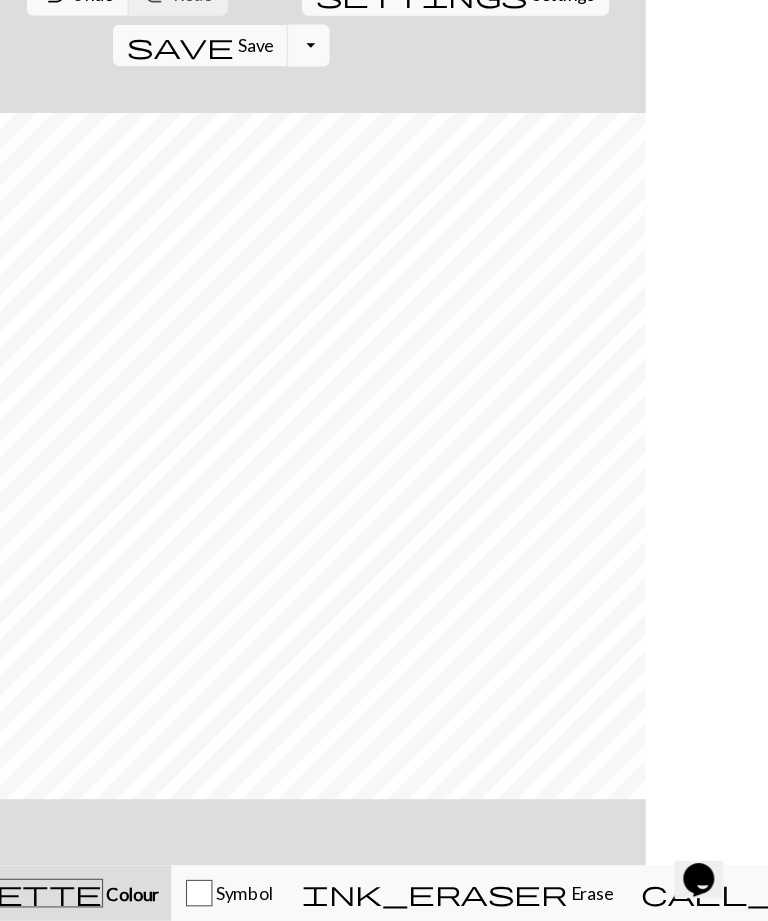 scroll, scrollTop: 0, scrollLeft: 111, axis: horizontal 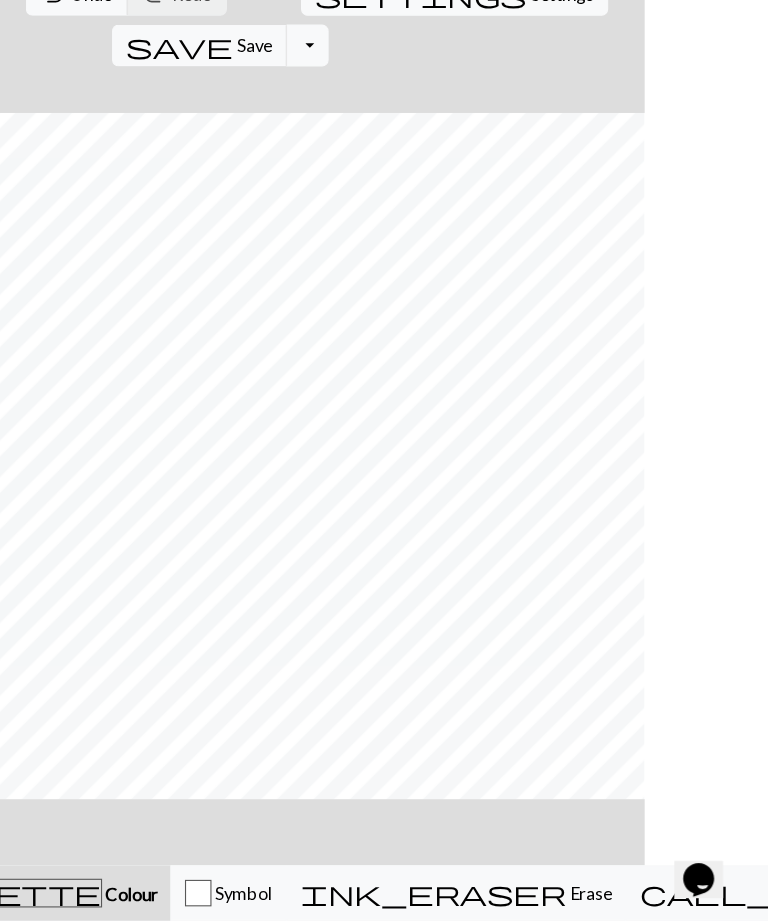click on "Knitting mode" at bounding box center [1039, 895] 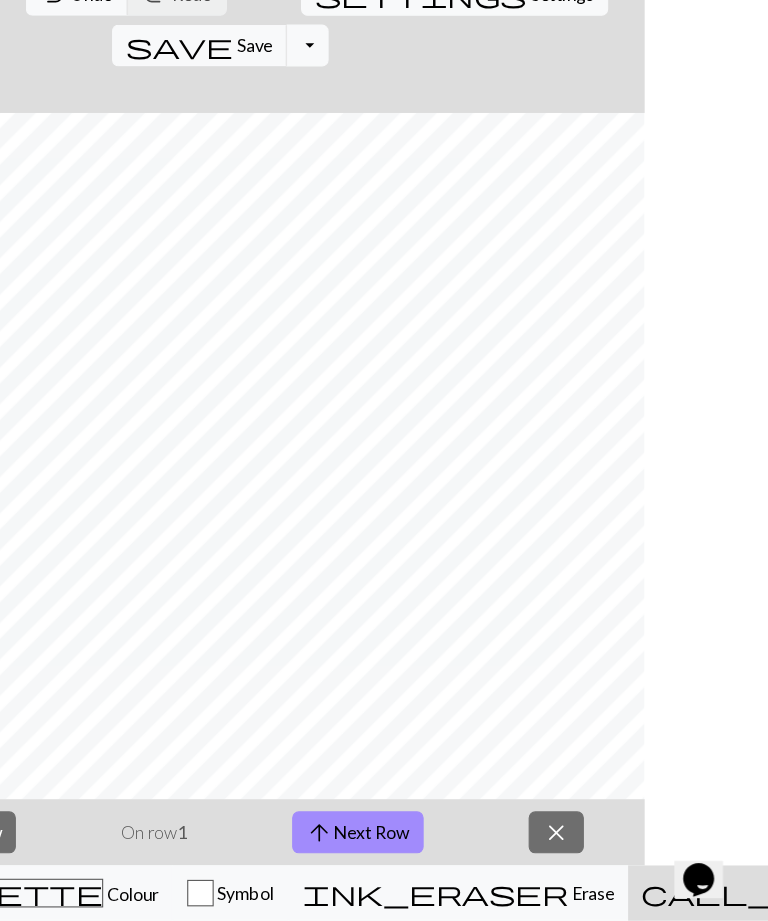 scroll, scrollTop: 0, scrollLeft: 112, axis: horizontal 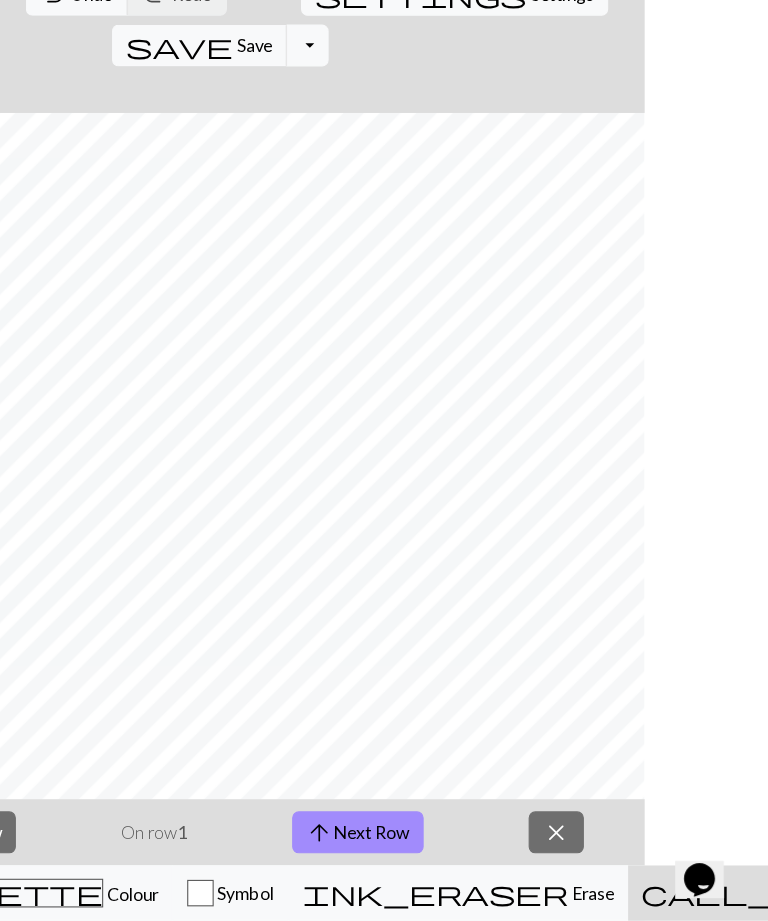 click on "This website uses cookies to ensure you get the best experience on our website.  Learn more Got it! keyboard_arrow_left   My charts public IMG_6373.png  /  IMG_6373.png edit_document Edit settings workspace_premium  Pro My charts Library Manual Hi  [FIRST] [LAST]    Account settings Logout zoom_in Zoom Zoom Fit all Fit width Fit height 50% 100% 150% 200% undo Undo Undo redo Redo Redo settings  Settings save Save Save Toggle Dropdown file_copy  Save a copy save_alt  Download help Show me around arrow_downward Previous Row On row  1 arrow_upward  Next Row close highlight_alt   Select   Select palette   Colour   Colour   Symbol ink_eraser   Erase   Erase call_to_action   Knitting mode   Knitting mode Make knitting charts for free | Chart Minder" at bounding box center [272, 460] 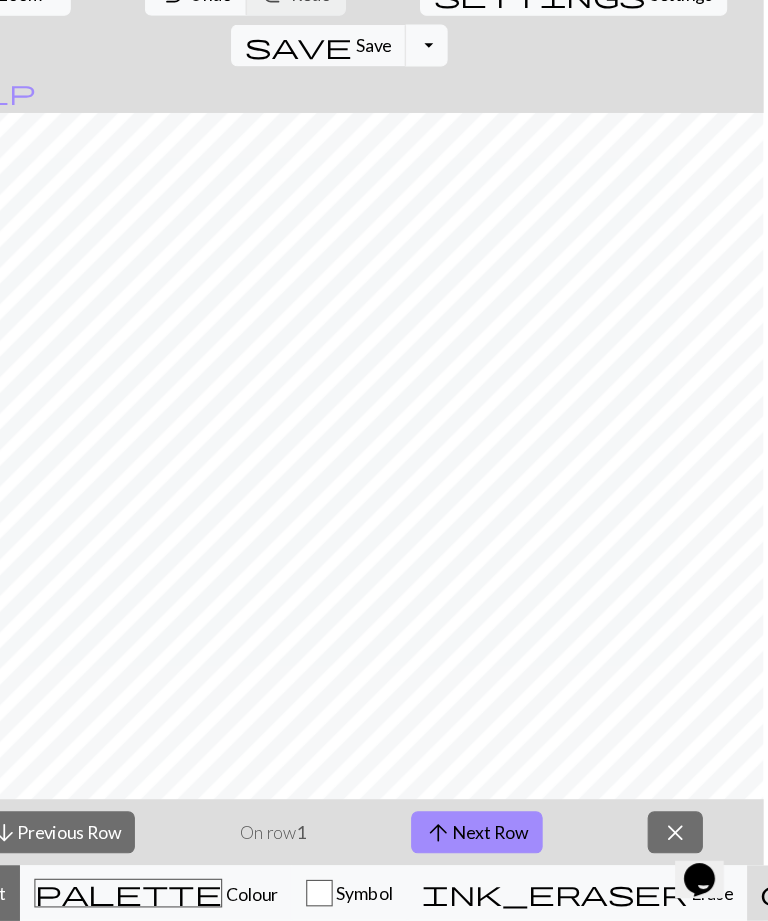 scroll, scrollTop: 0, scrollLeft: 11, axis: horizontal 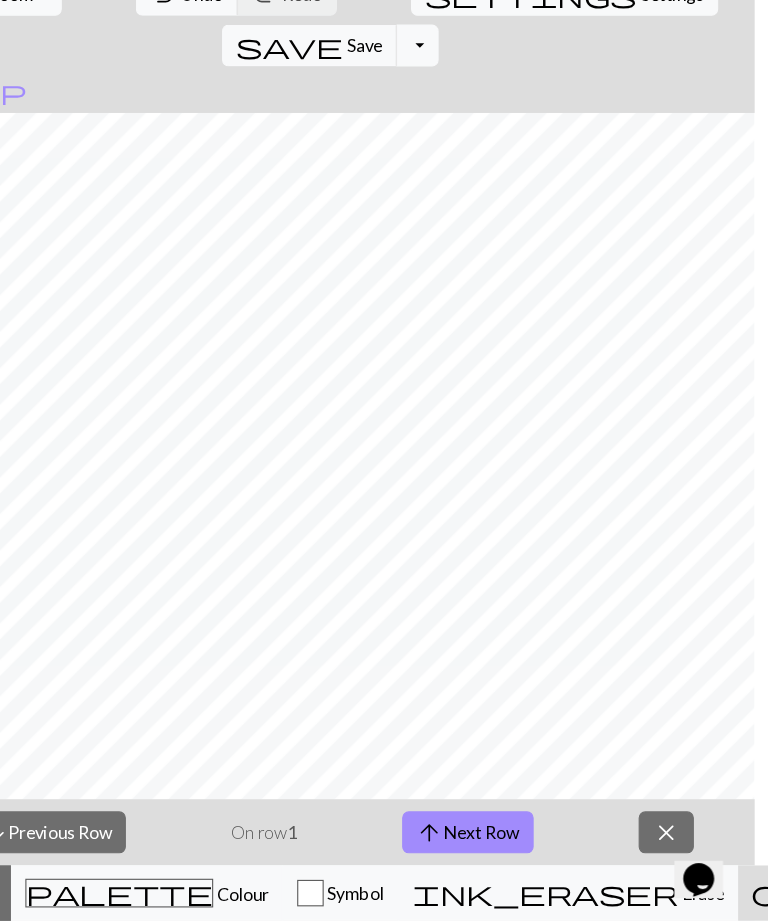 click on "close" at bounding box center [677, 841] 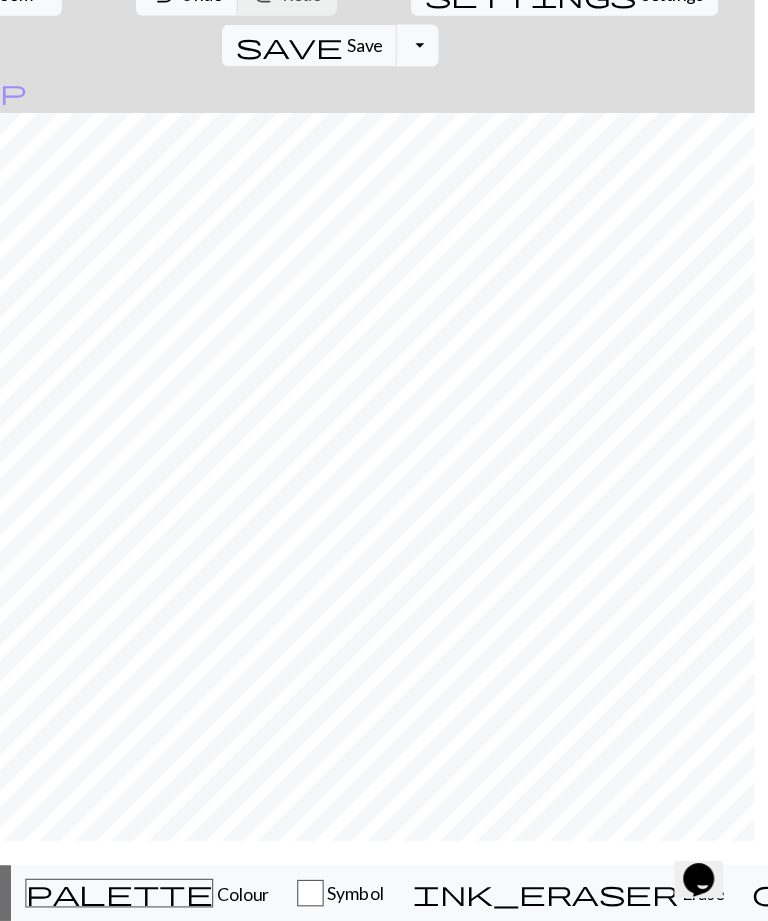 scroll, scrollTop: 0, scrollLeft: 12, axis: horizontal 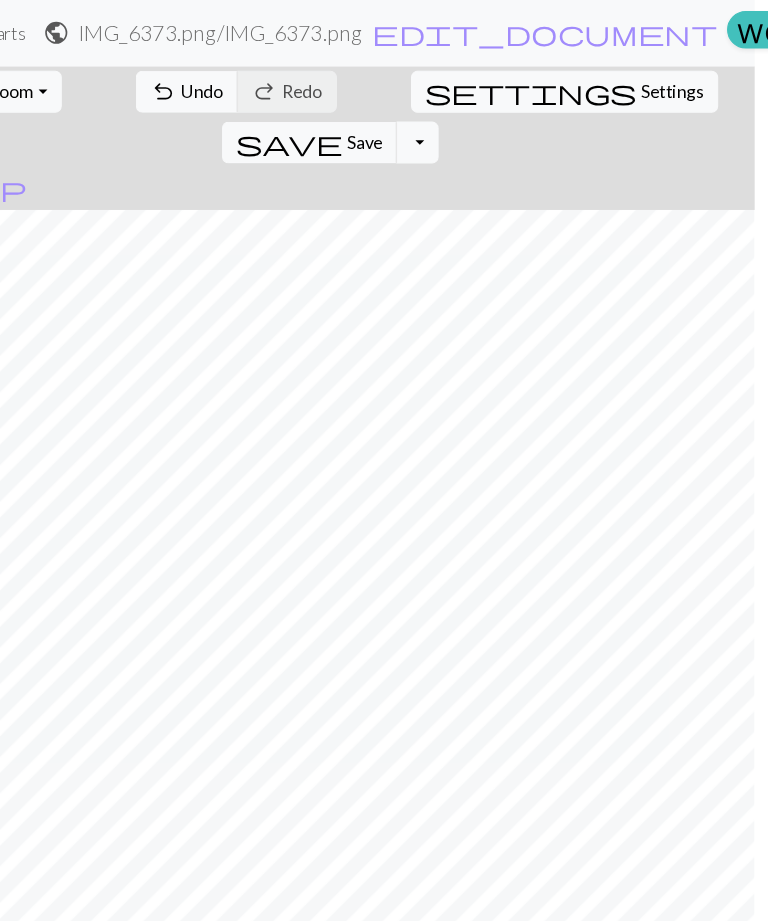 click on "zoom_in Zoom Zoom" at bounding box center [74, 83] 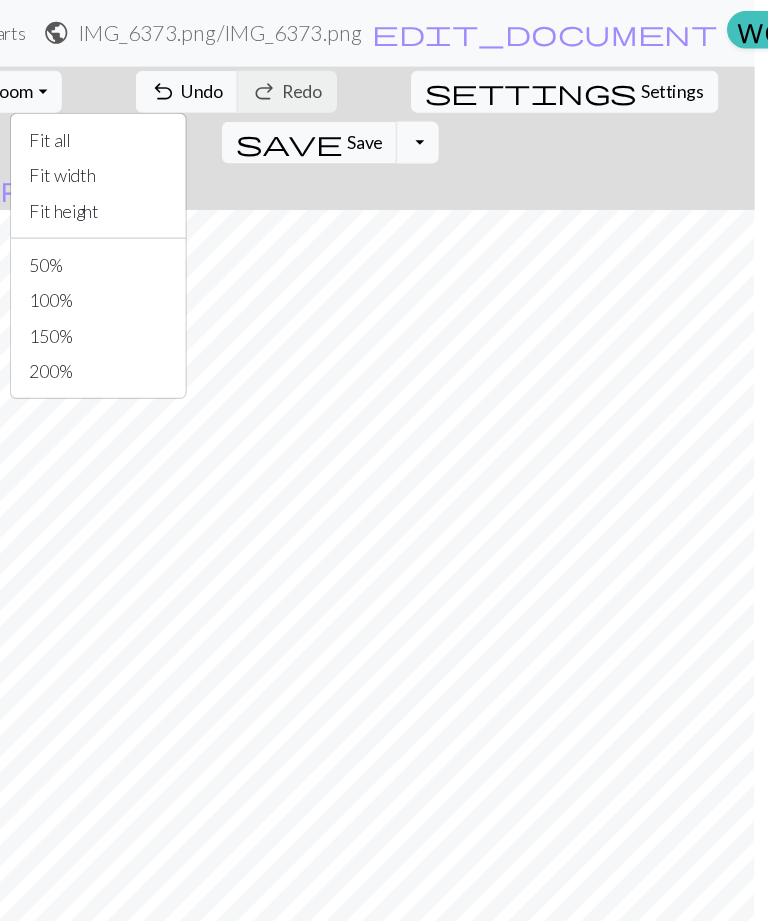 click on "Fit all" at bounding box center [162, 127] 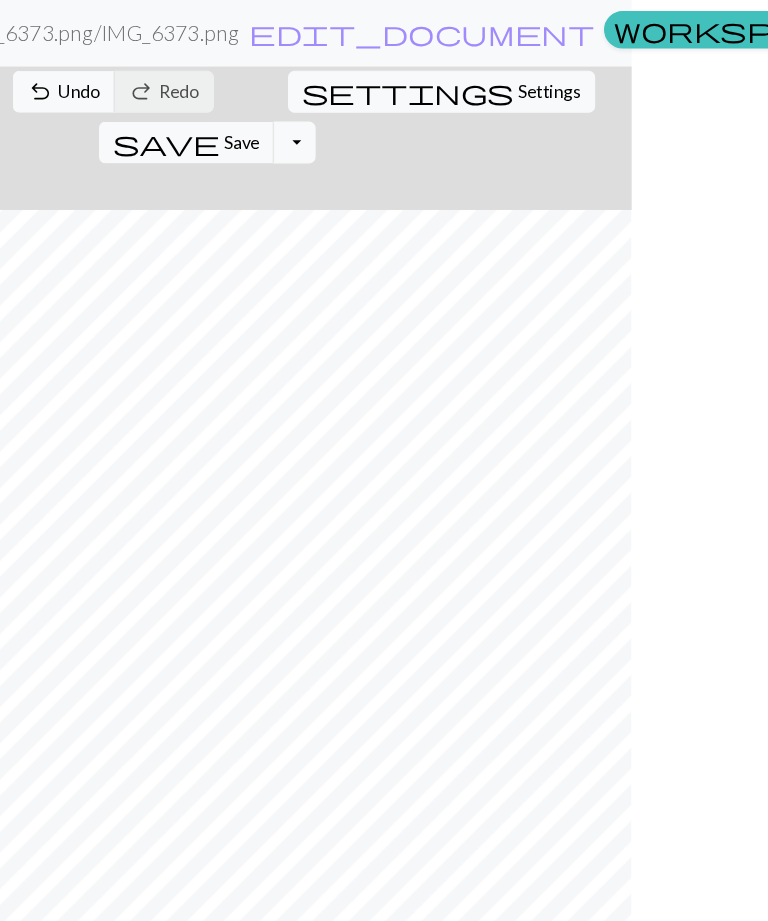 scroll, scrollTop: 0, scrollLeft: 134, axis: horizontal 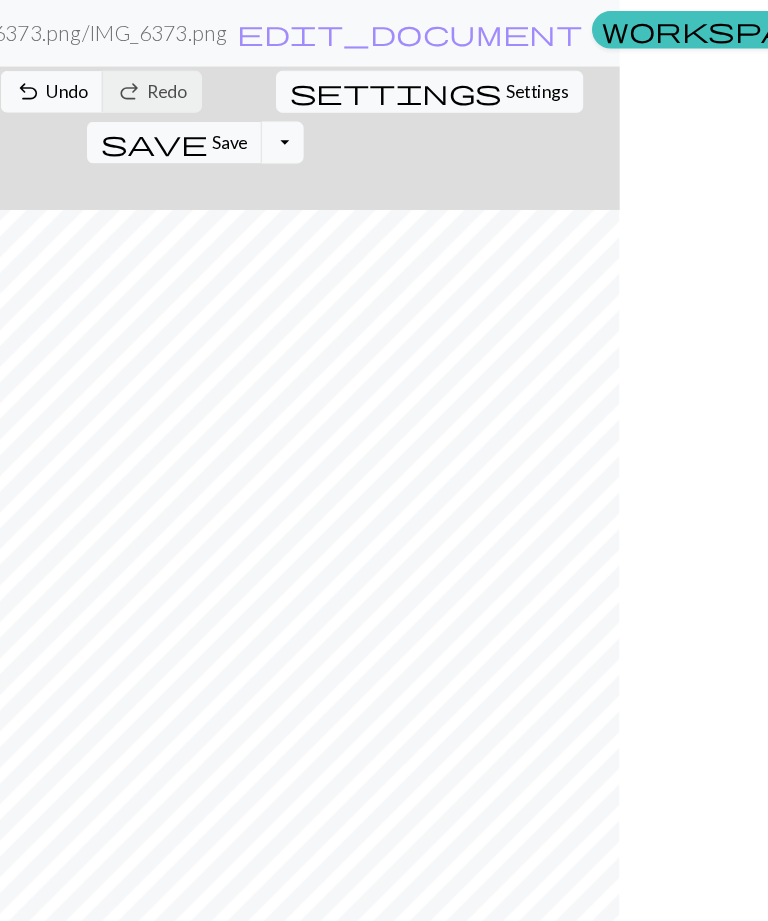 click on "Save" at bounding box center [281, 128] 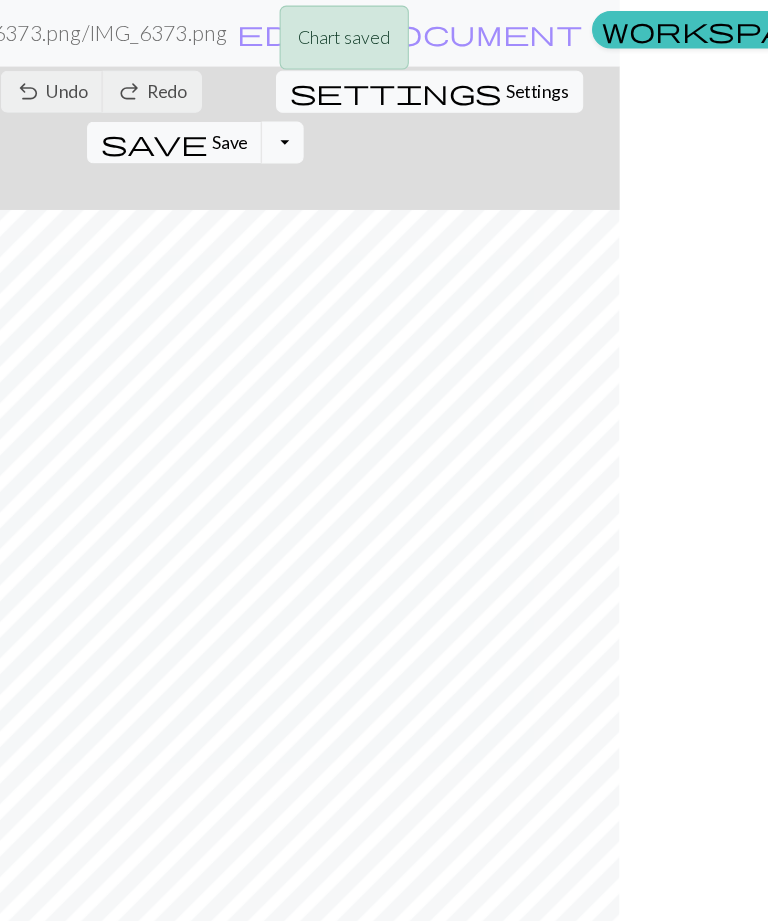 click on "Chart saved" at bounding box center [384, 39] 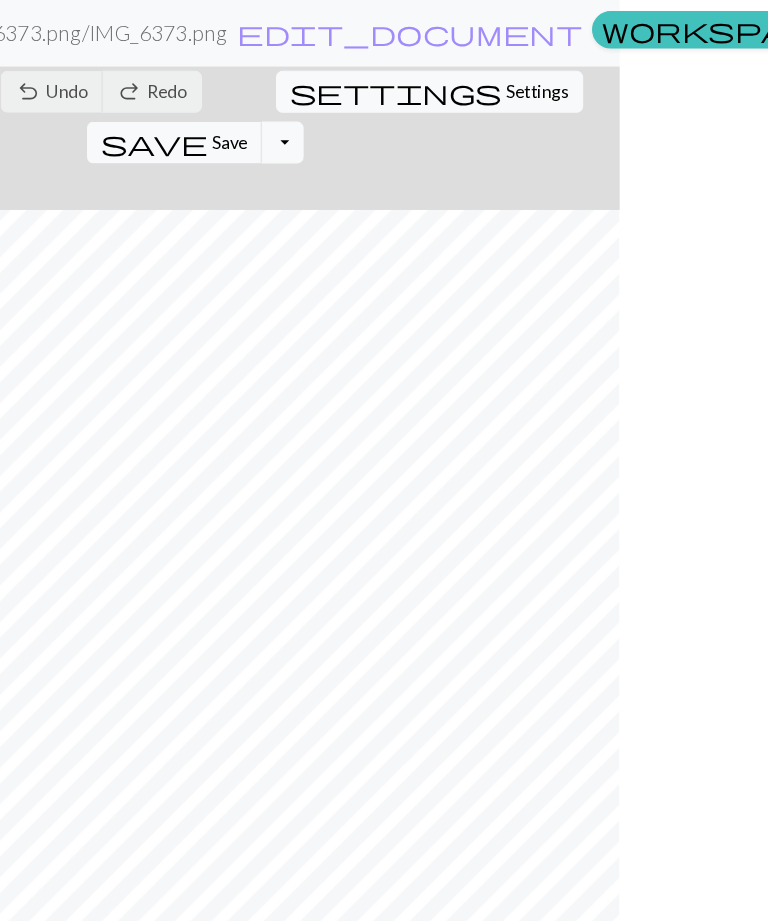 click on "edit_document" at bounding box center (444, 30) 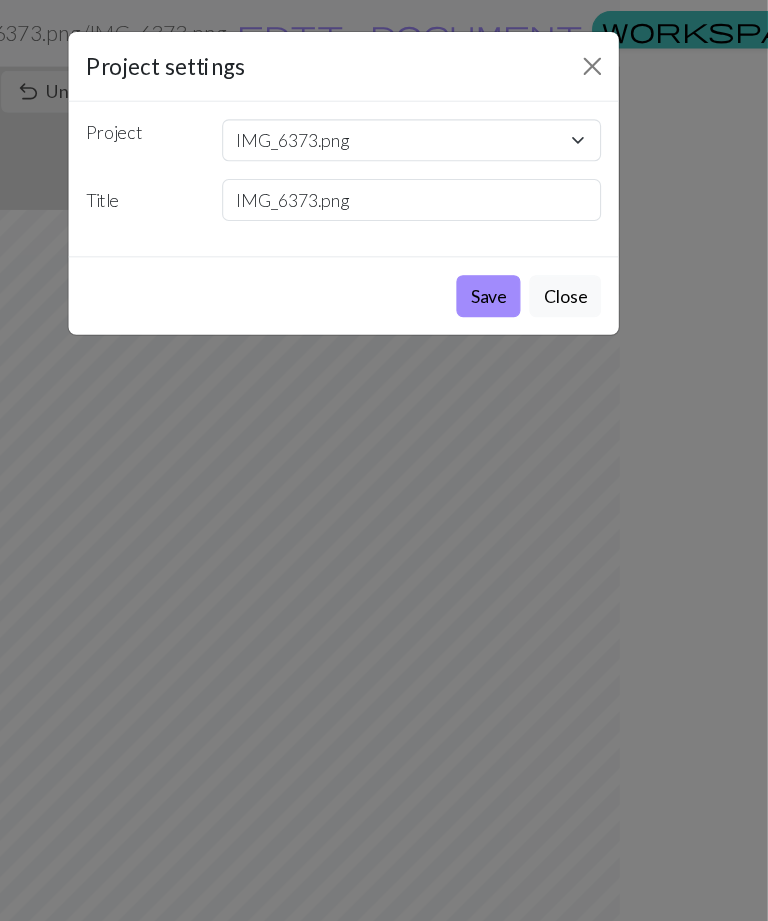 click at bounding box center (609, 60) 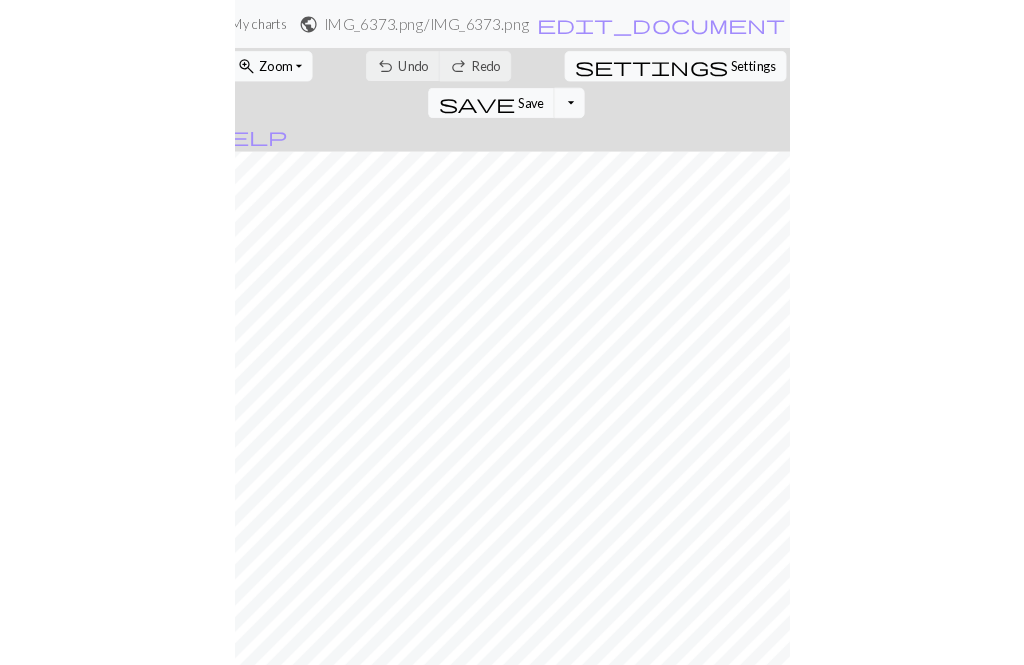 scroll, scrollTop: 0, scrollLeft: 0, axis: both 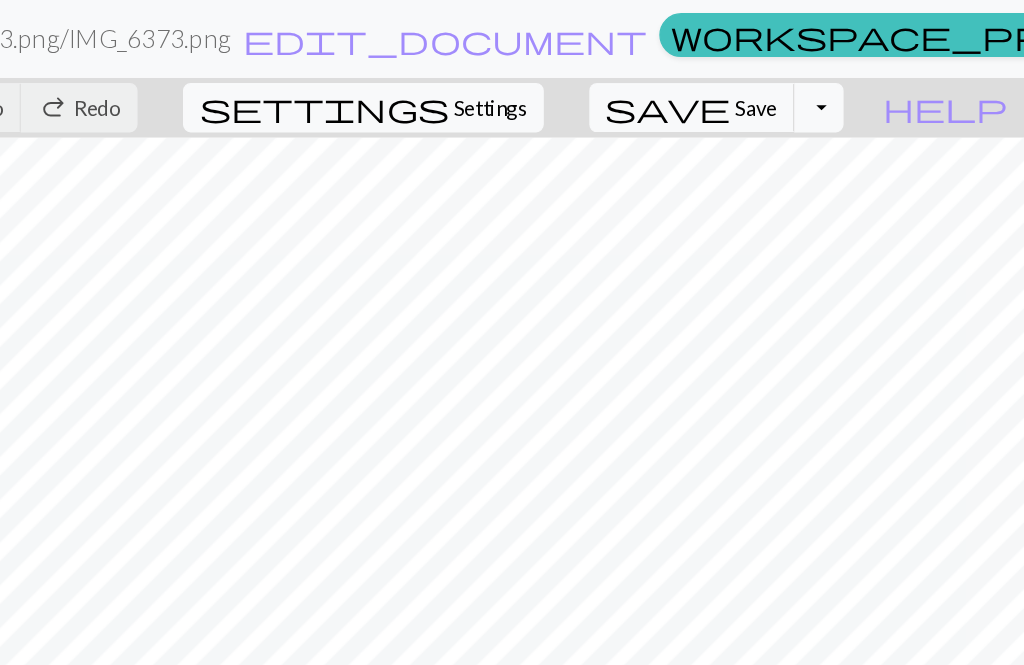 click on "Toggle Dropdown" at bounding box center [866, 83] 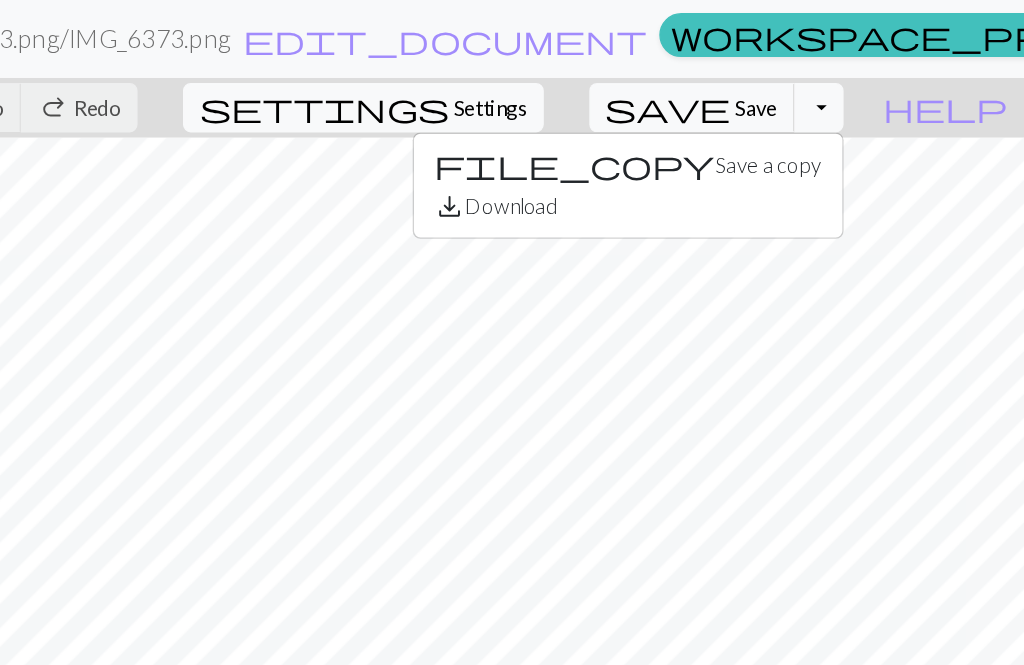 click on "save_alt  Download" at bounding box center [719, 159] 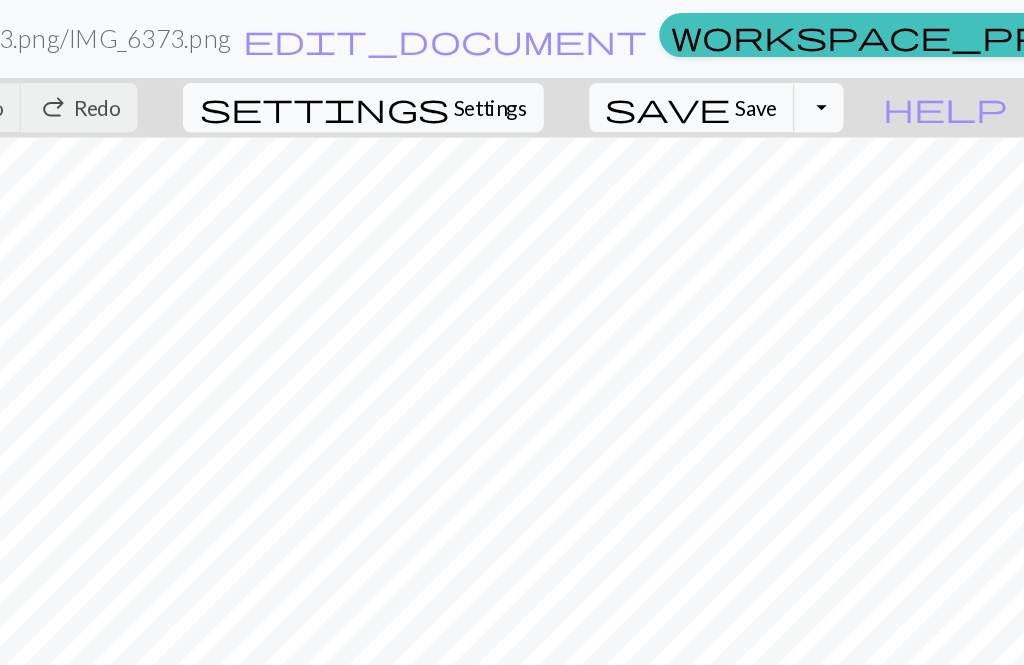click on "Toggle Dropdown" at bounding box center [866, 83] 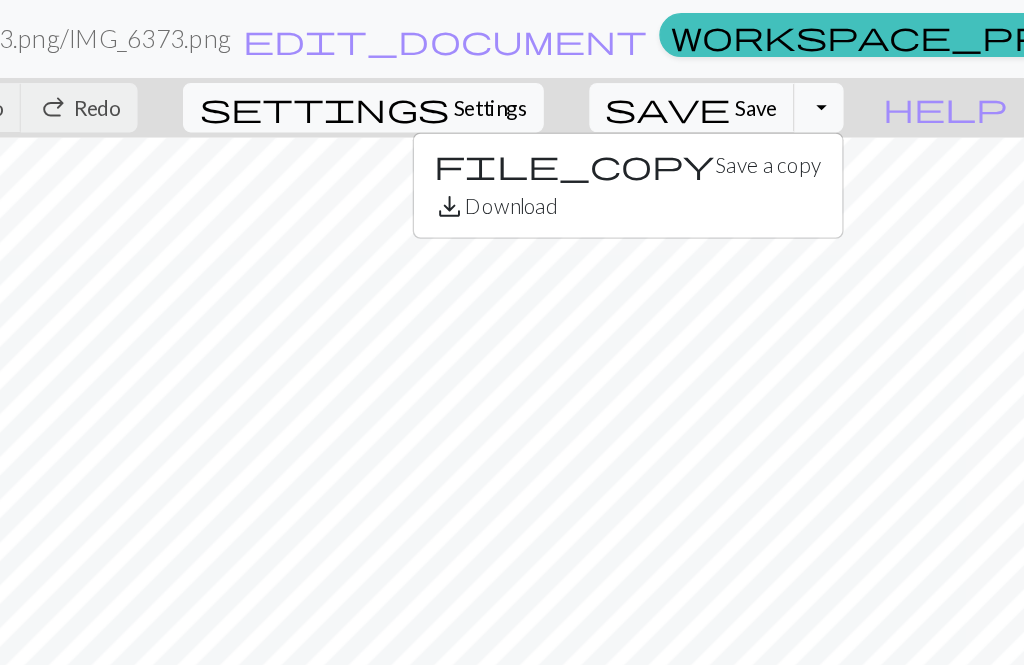 click on "save_alt  Download" at bounding box center [719, 159] 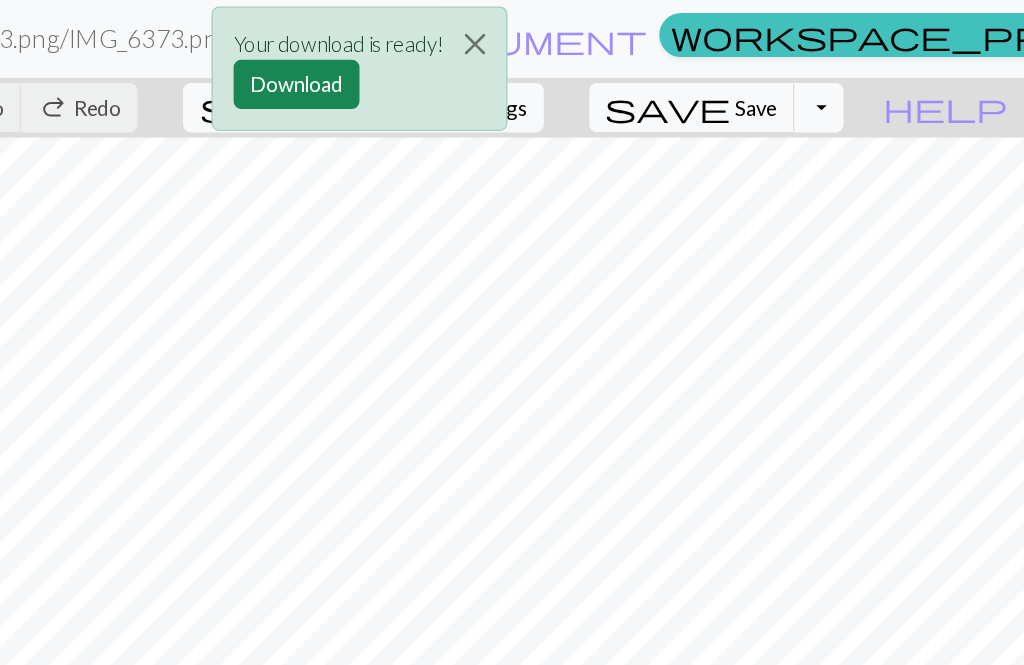 click on "Download" at bounding box center [463, 65] 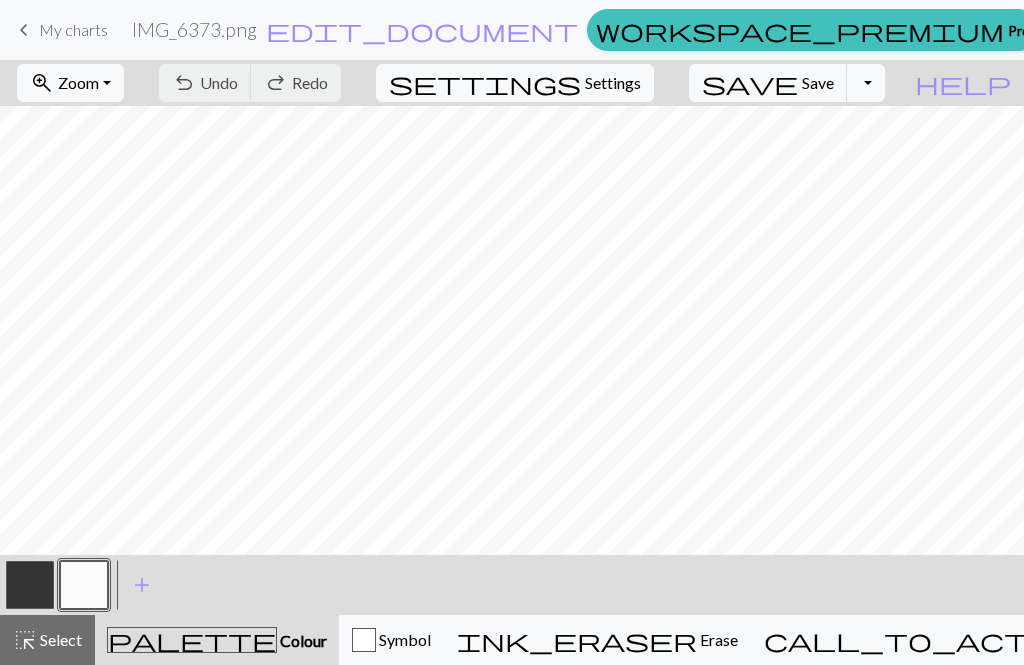 scroll, scrollTop: 0, scrollLeft: 0, axis: both 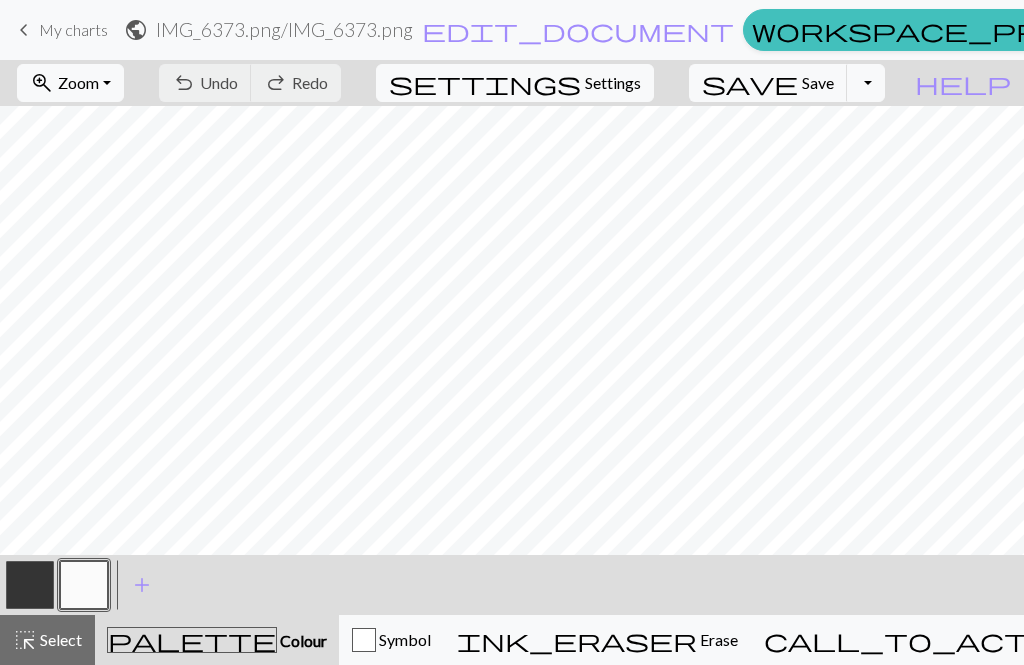 click at bounding box center [30, 585] 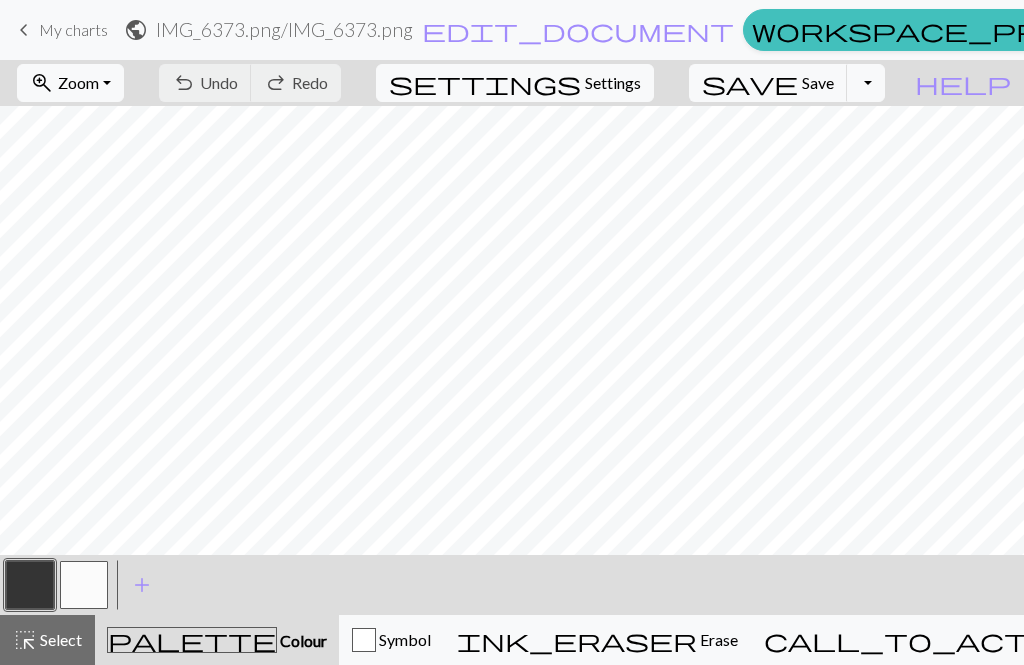 click on "Colour" at bounding box center [302, 640] 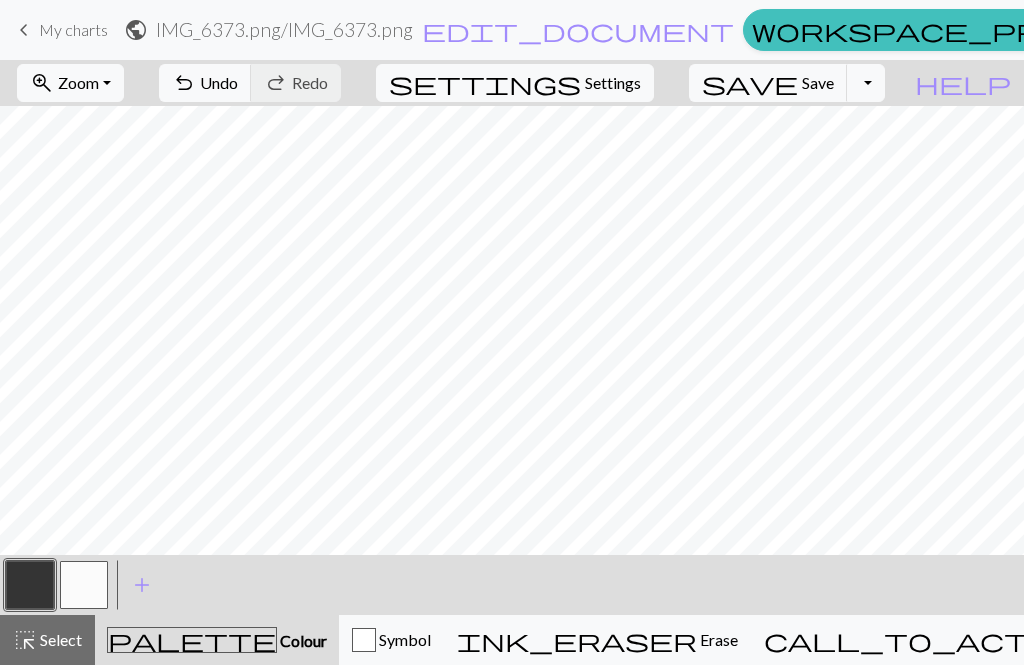 click on "palette" at bounding box center (192, 640) 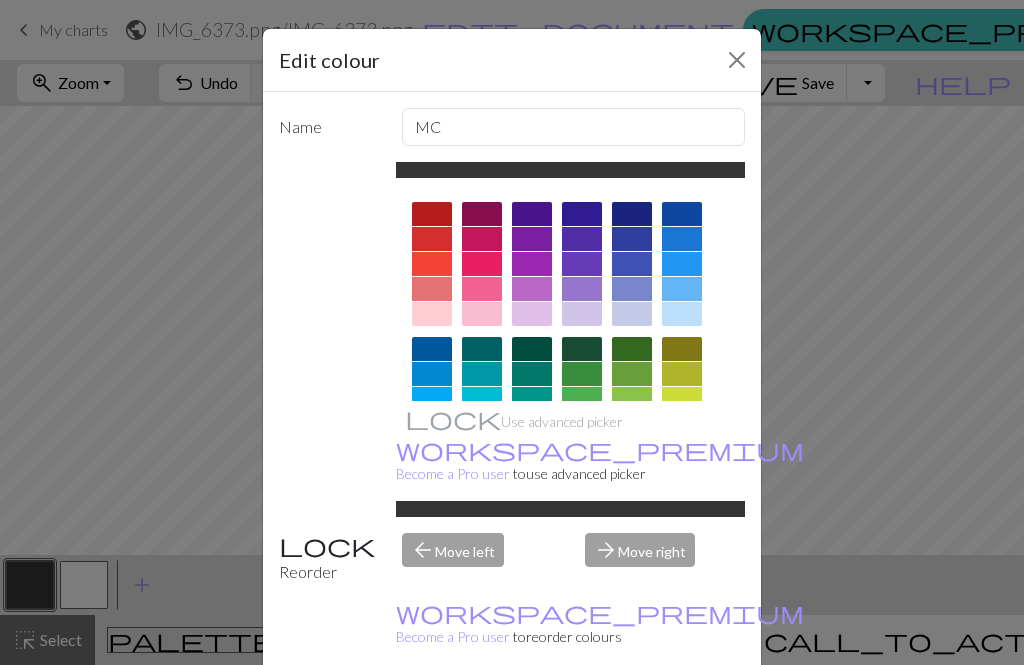 click at bounding box center [632, 314] 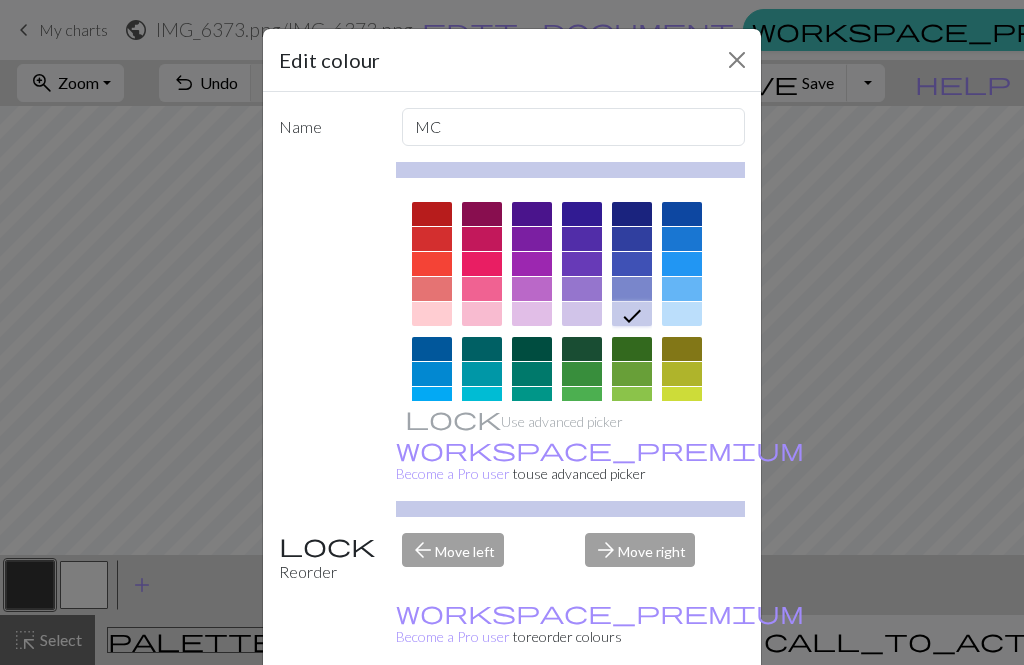 click on "Edit colour Name MC Use advanced picker workspace_premium Become a Pro user   to  use advanced picker Reorder arrow_back Move left arrow_forward Move right workspace_premium Become a Pro user   to  reorder colours Delete Done Cancel" at bounding box center [512, 332] 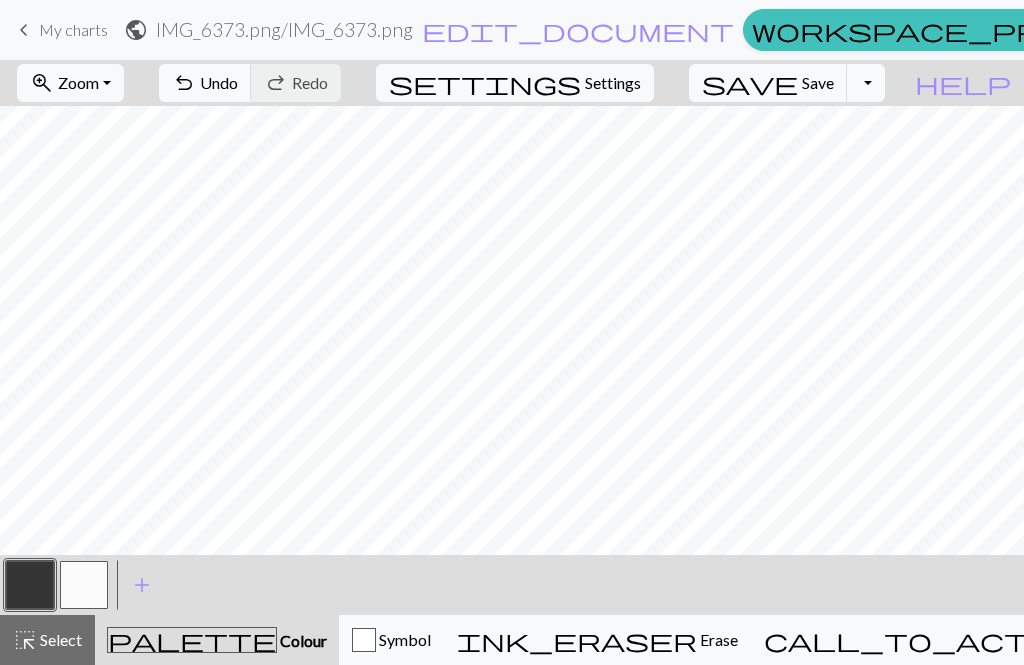 click at bounding box center (30, 585) 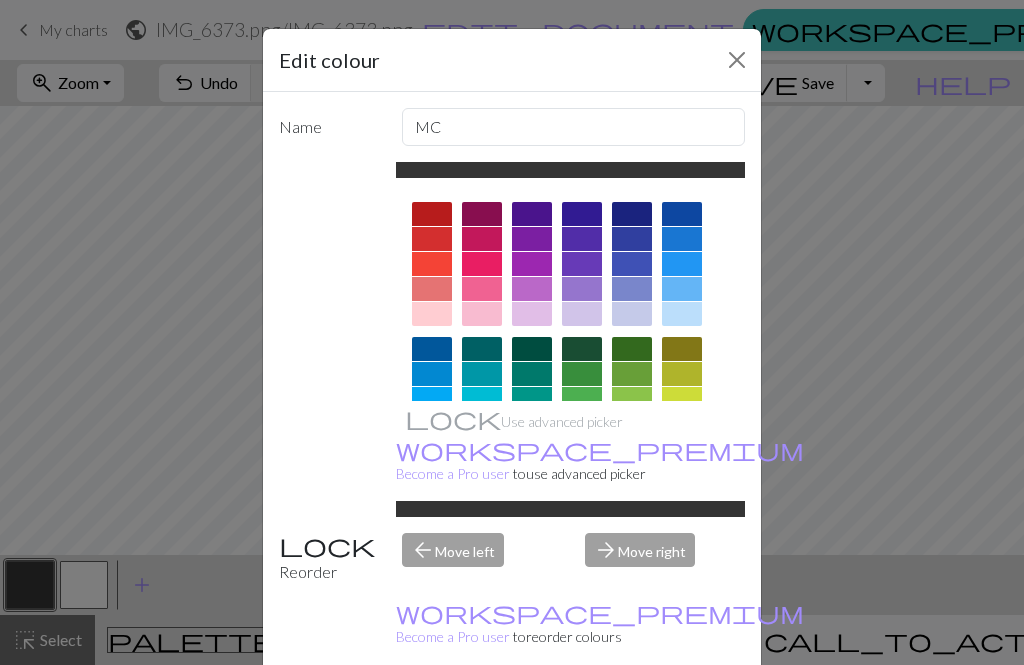 click at bounding box center [432, 449] 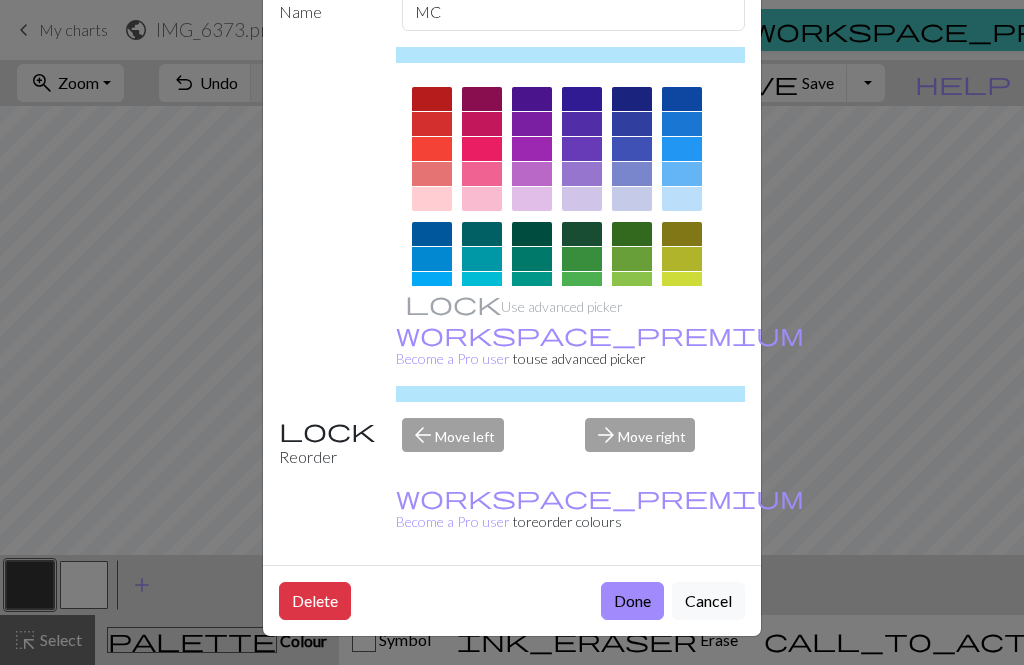 scroll, scrollTop: 112, scrollLeft: 0, axis: vertical 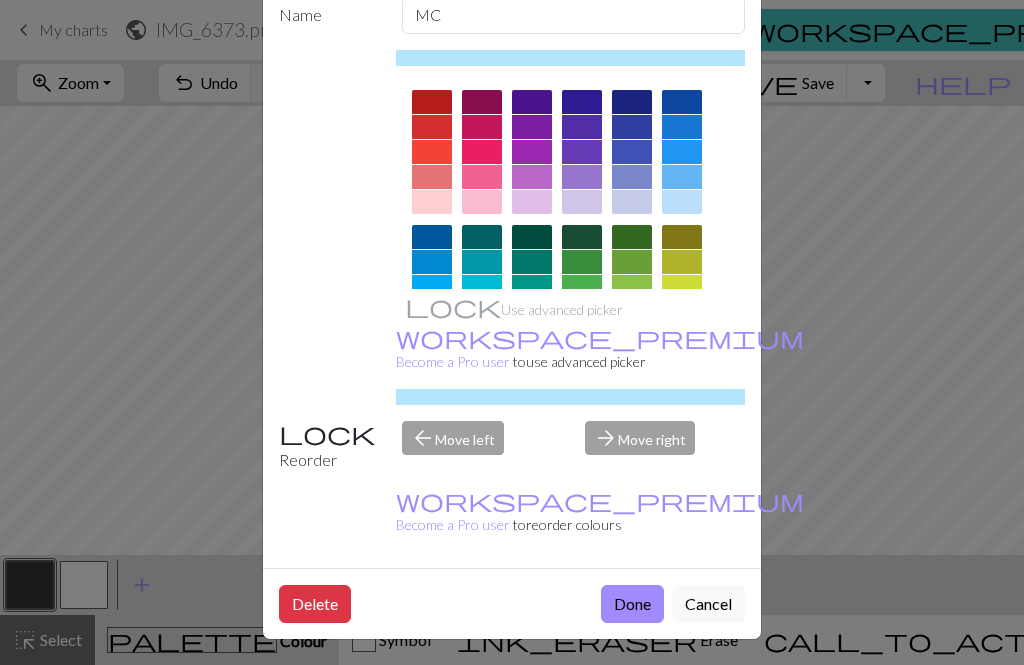 click on "Done" at bounding box center (632, 604) 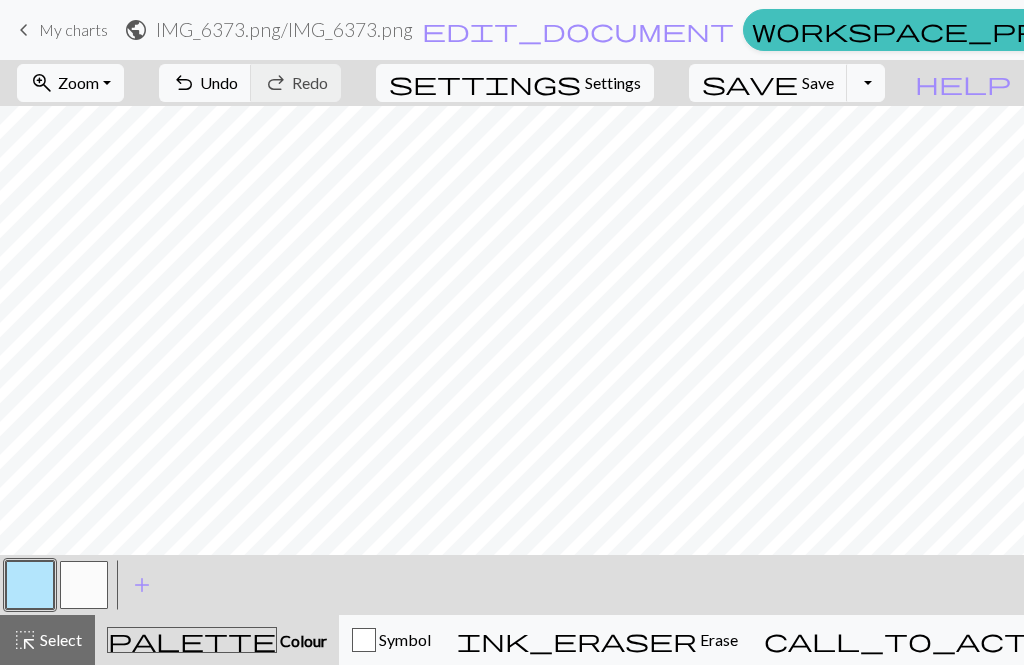 click on "Toggle Dropdown" at bounding box center [866, 83] 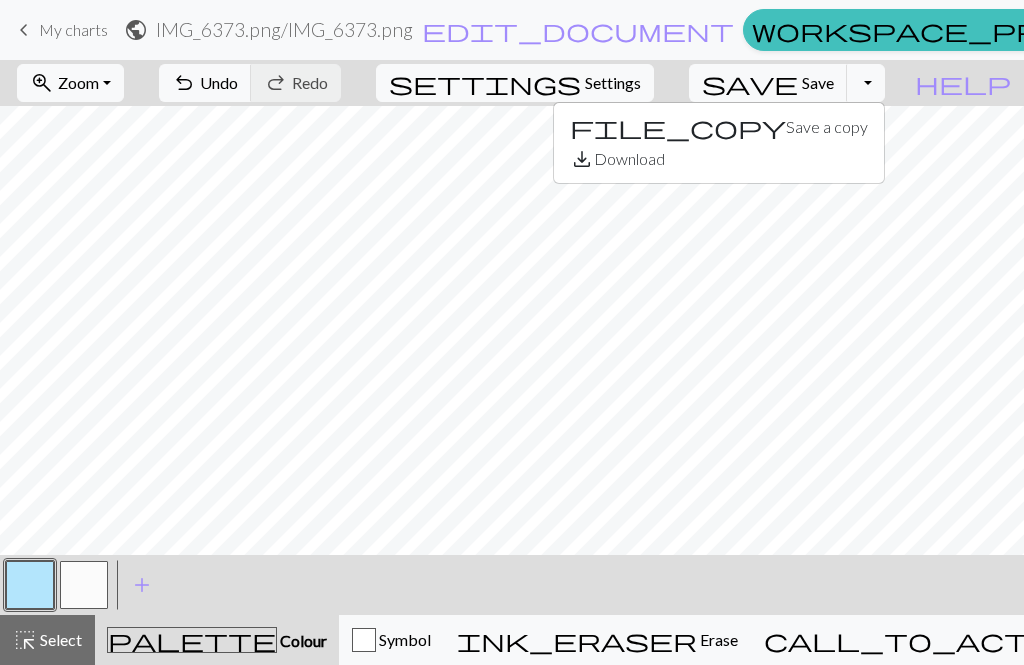 click on "save_alt  Download" at bounding box center (719, 159) 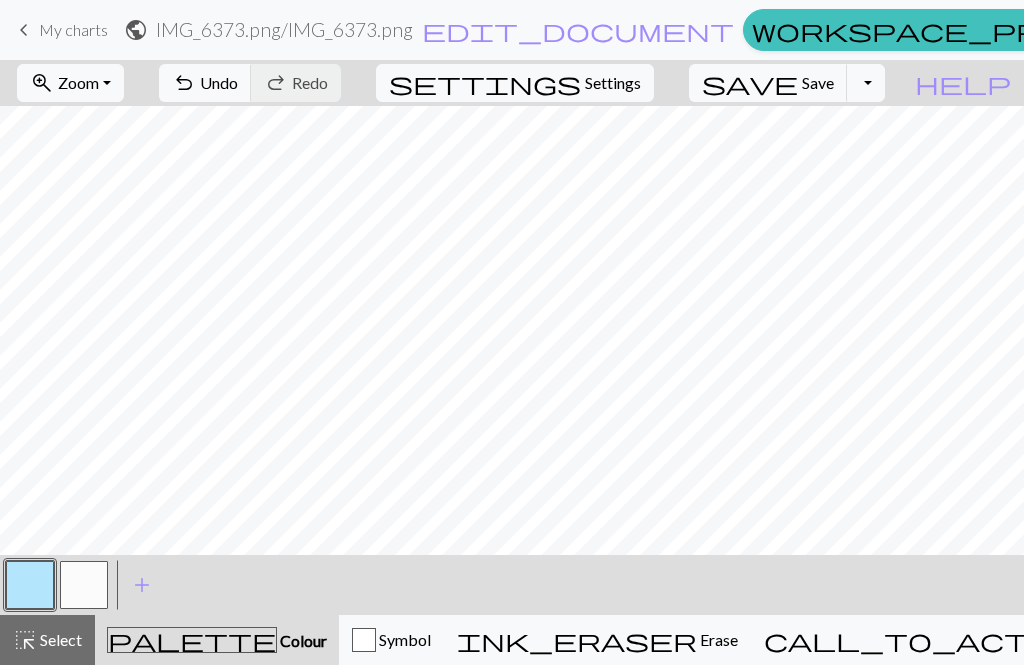 click on "Toggle Dropdown" at bounding box center [866, 83] 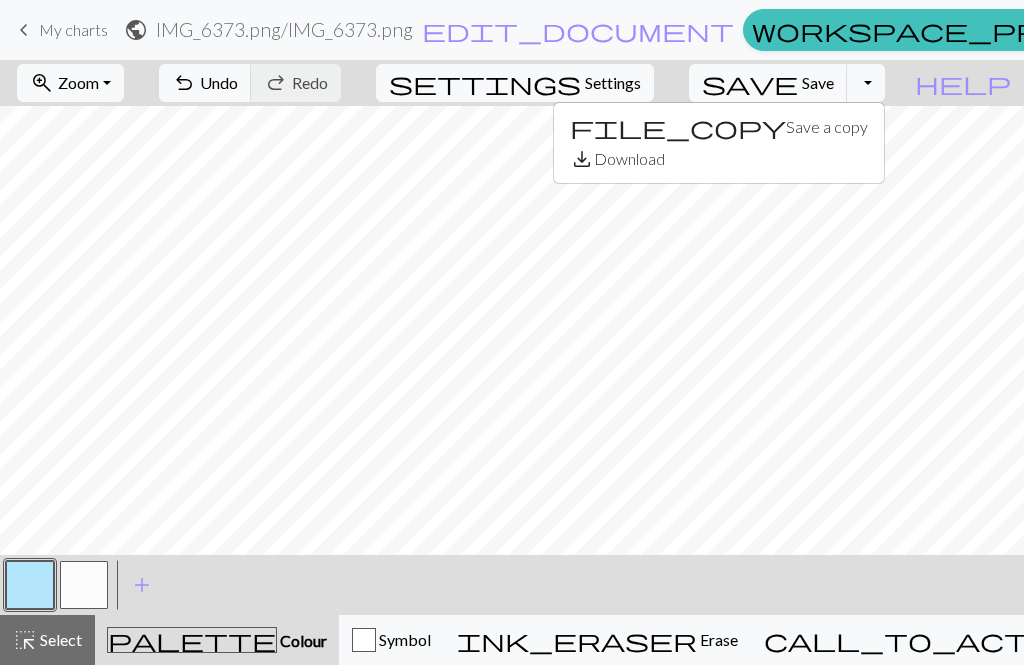 click on "save_alt  Download" at bounding box center [719, 159] 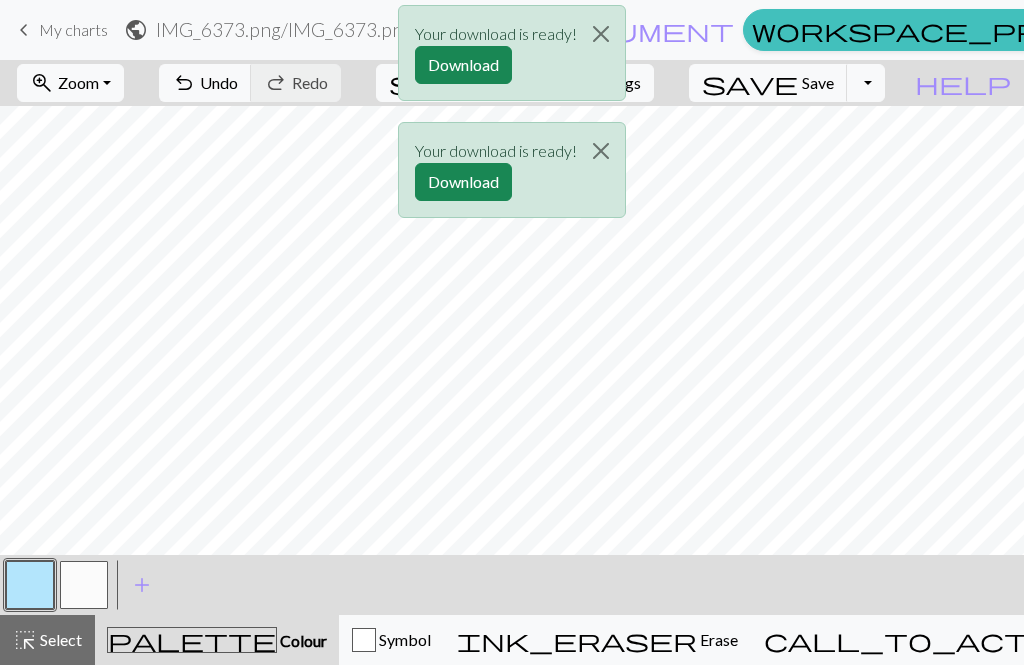 click on "Download" at bounding box center [463, 182] 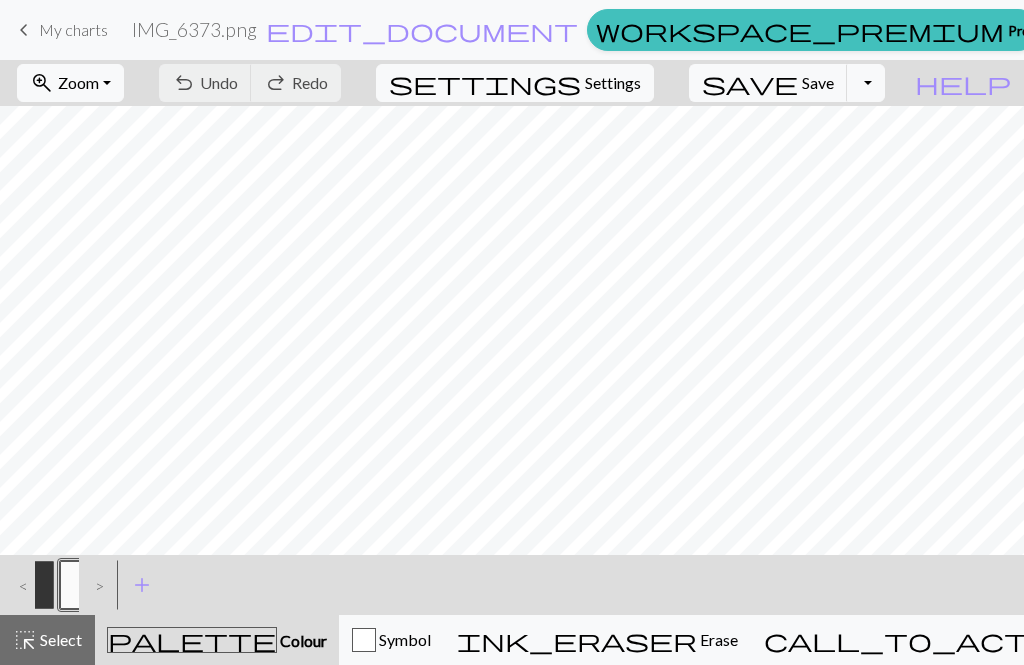 scroll, scrollTop: 0, scrollLeft: 0, axis: both 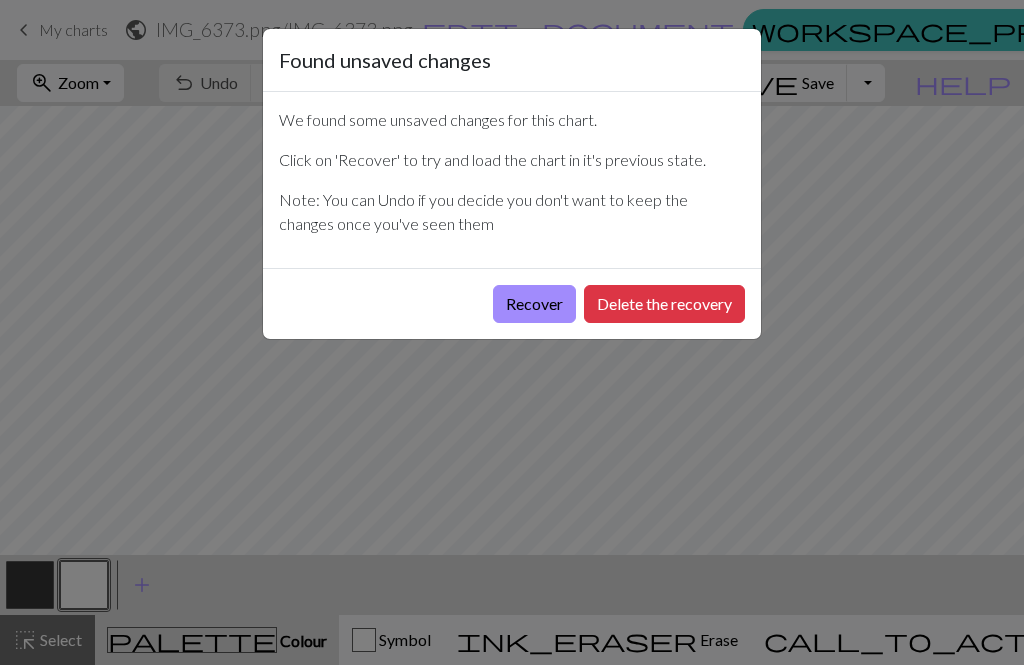 click on "Recover" at bounding box center [534, 304] 